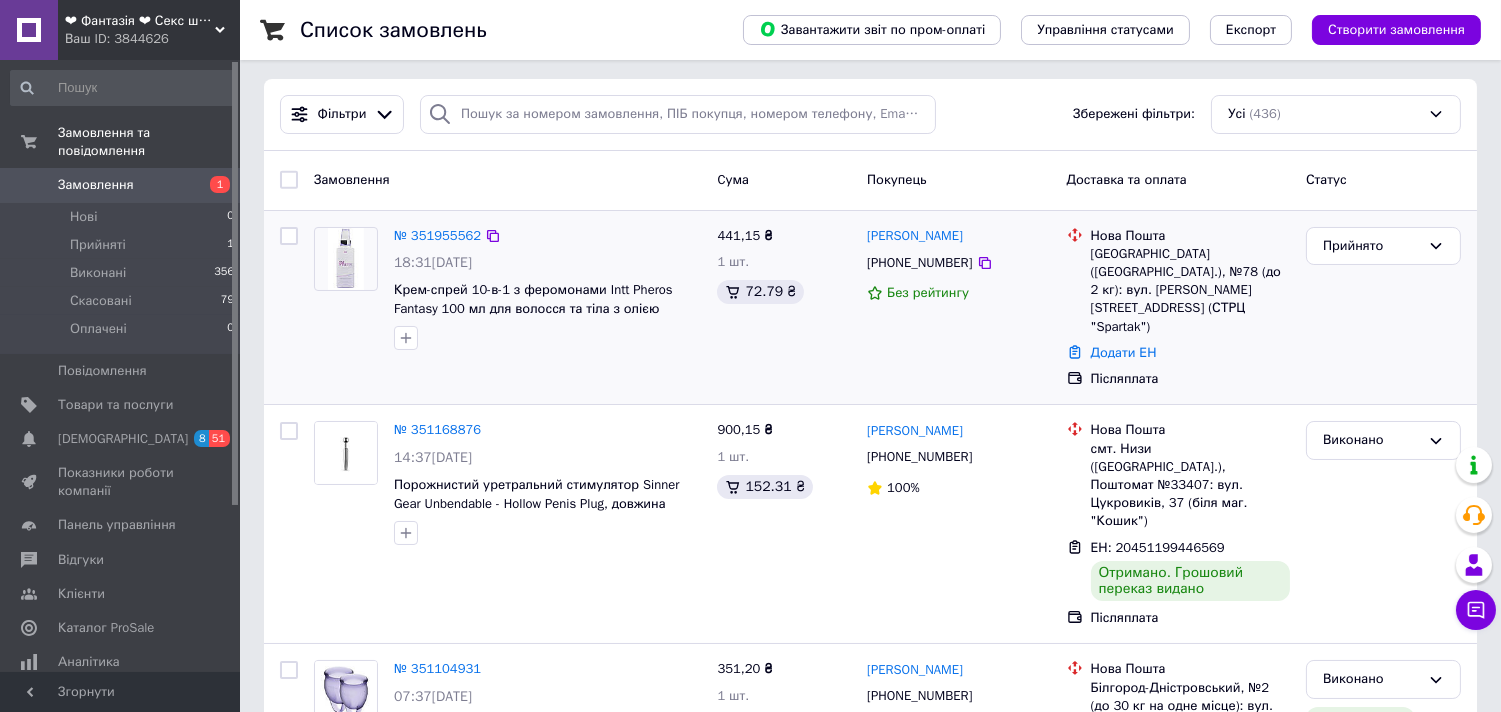 scroll, scrollTop: 0, scrollLeft: 0, axis: both 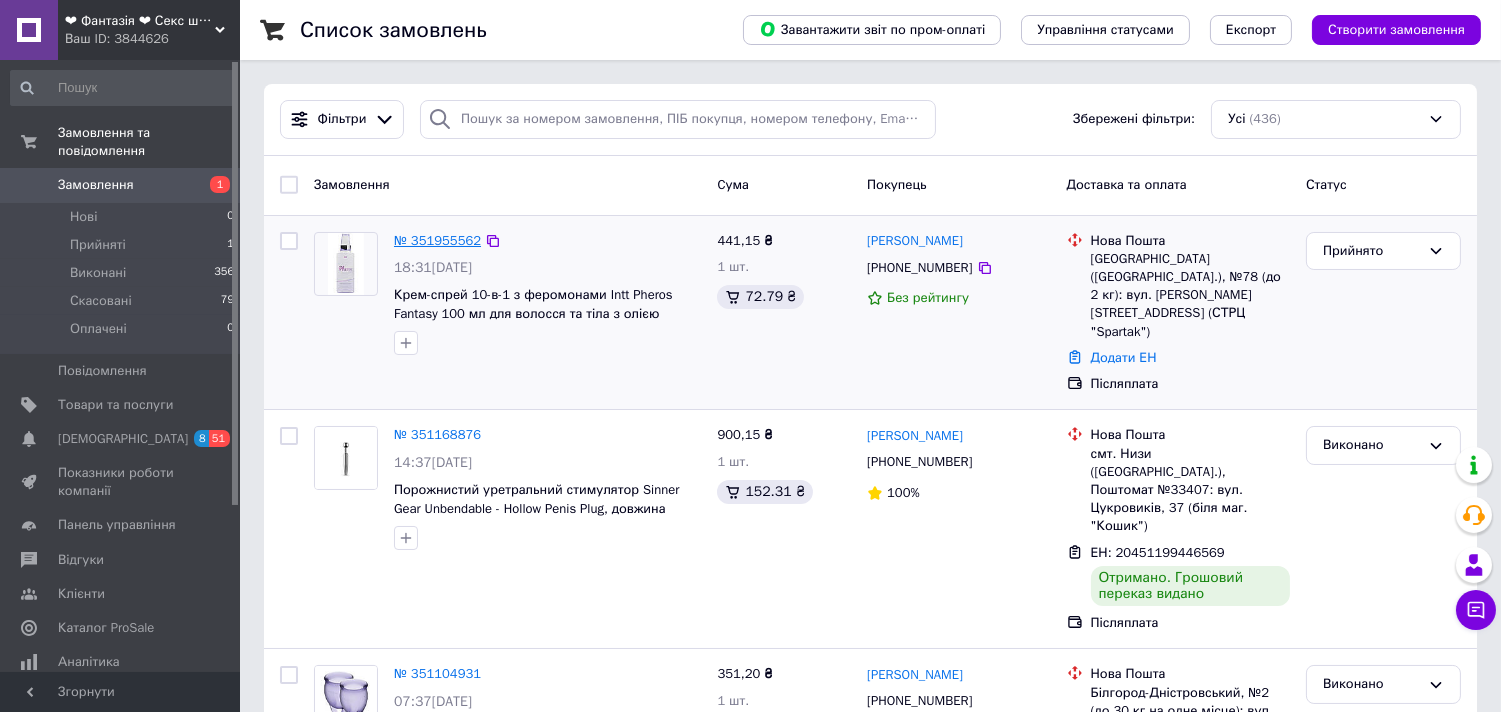 click on "№ 351955562" at bounding box center (437, 240) 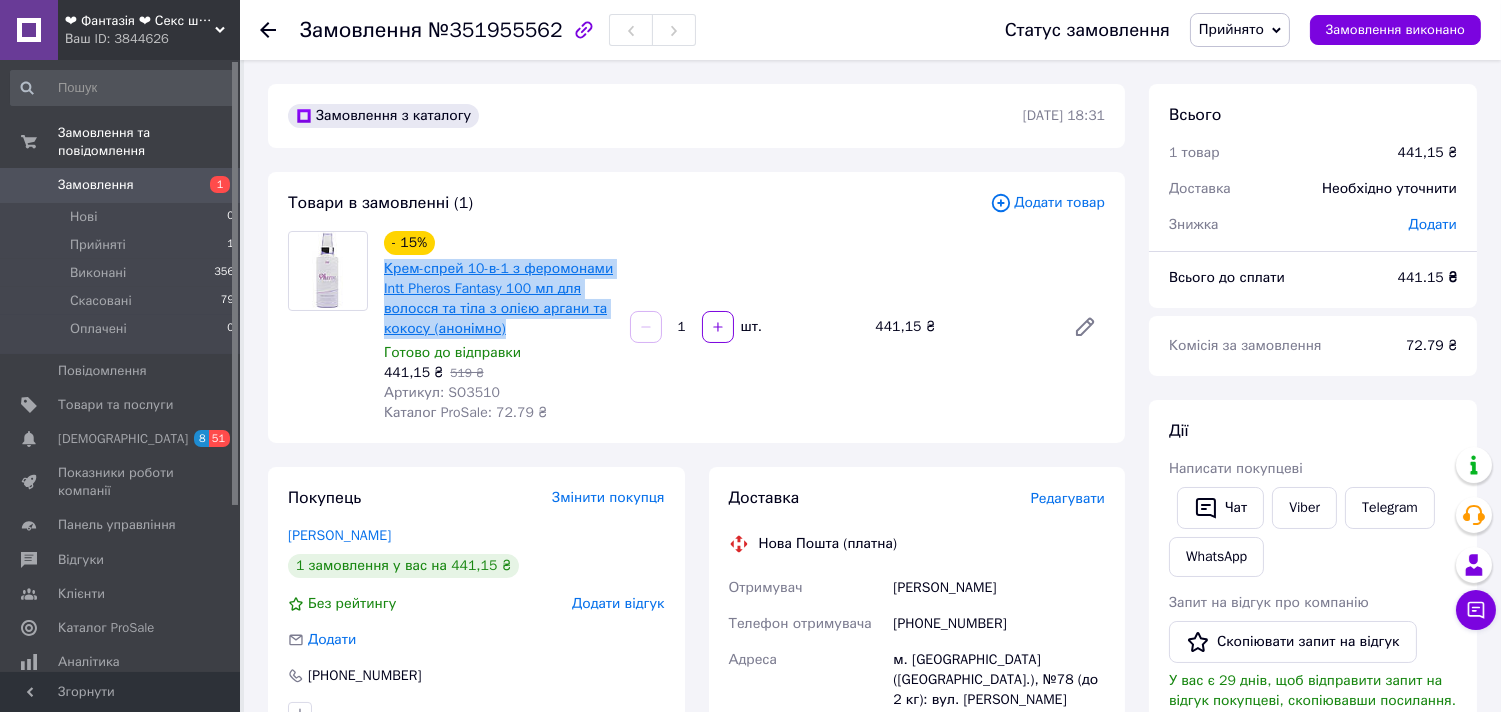 drag, startPoint x: 508, startPoint y: 327, endPoint x: 383, endPoint y: 270, distance: 137.38268 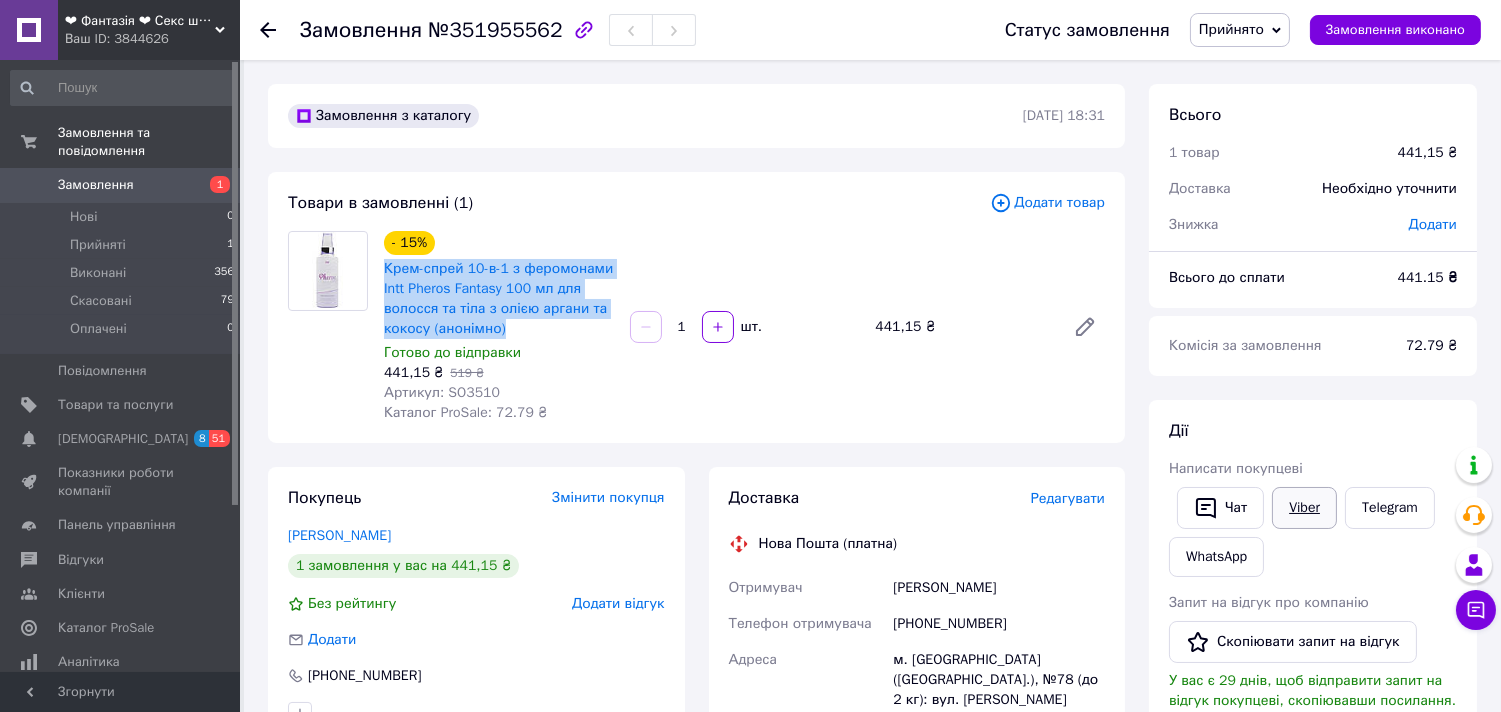 click on "Viber" at bounding box center [1304, 508] 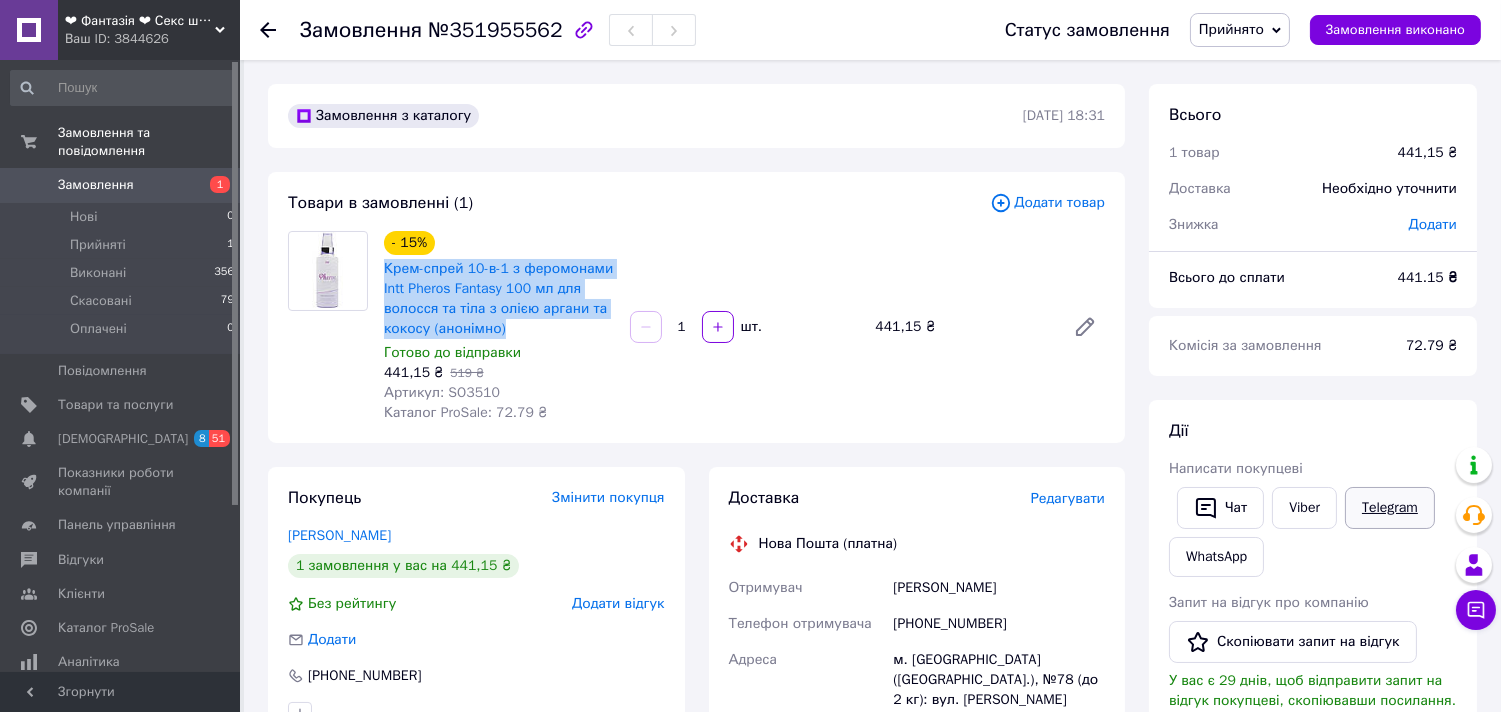 click on "Telegram" at bounding box center (1390, 508) 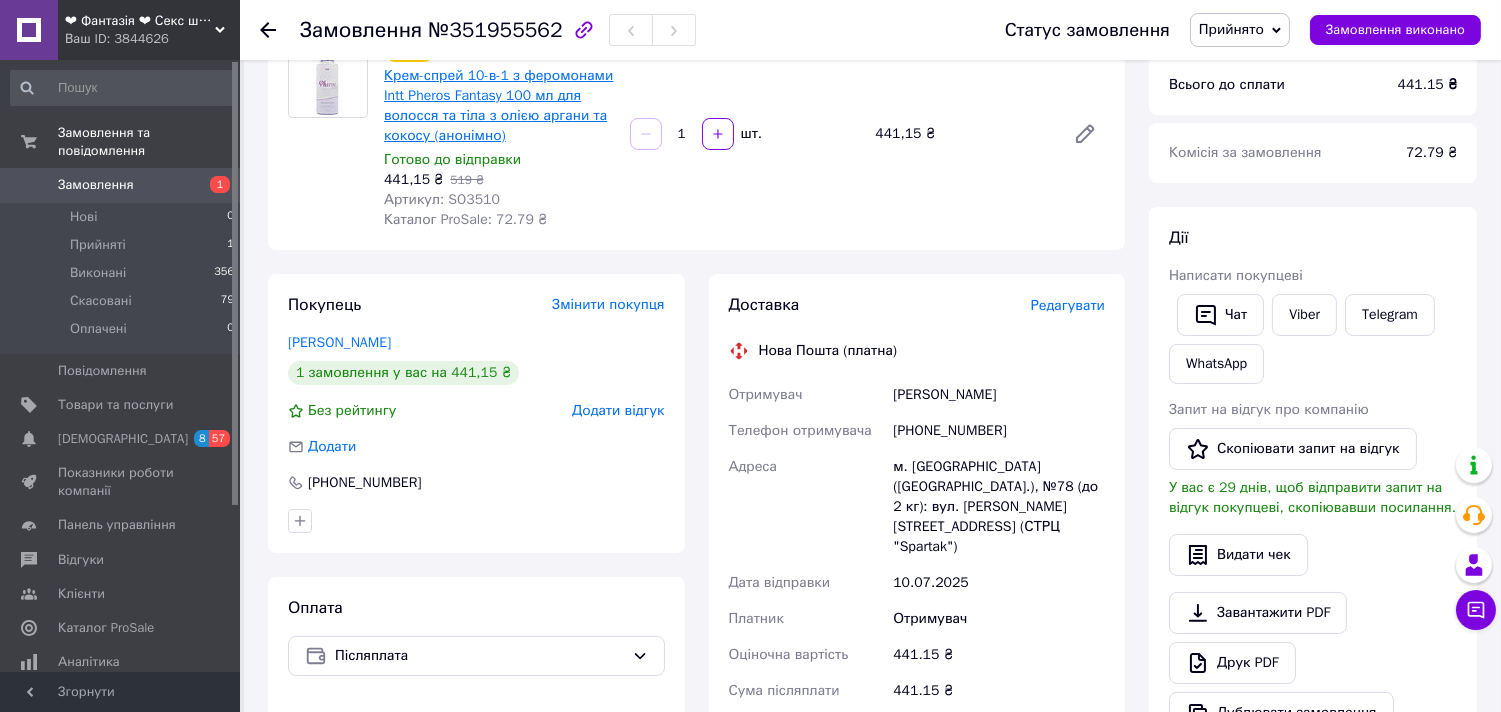 scroll, scrollTop: 111, scrollLeft: 0, axis: vertical 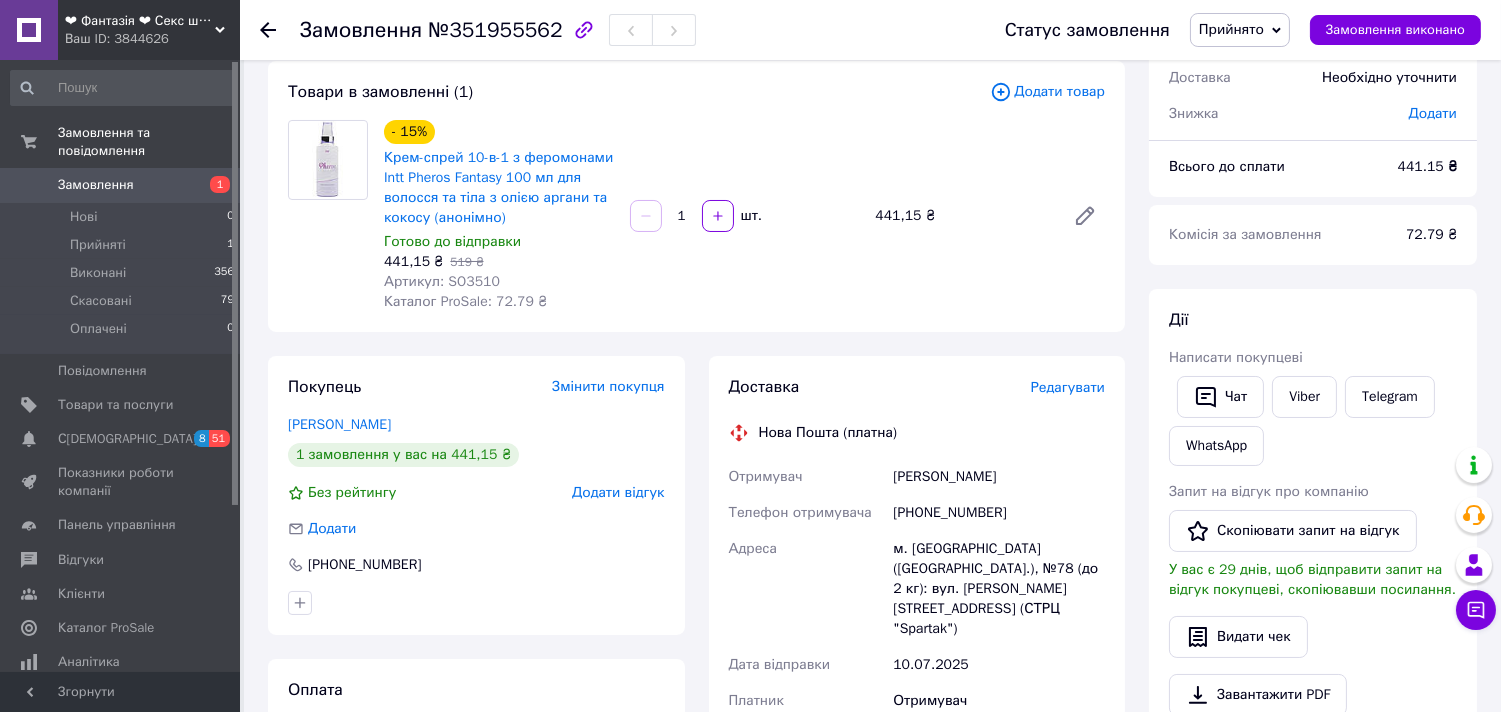 click 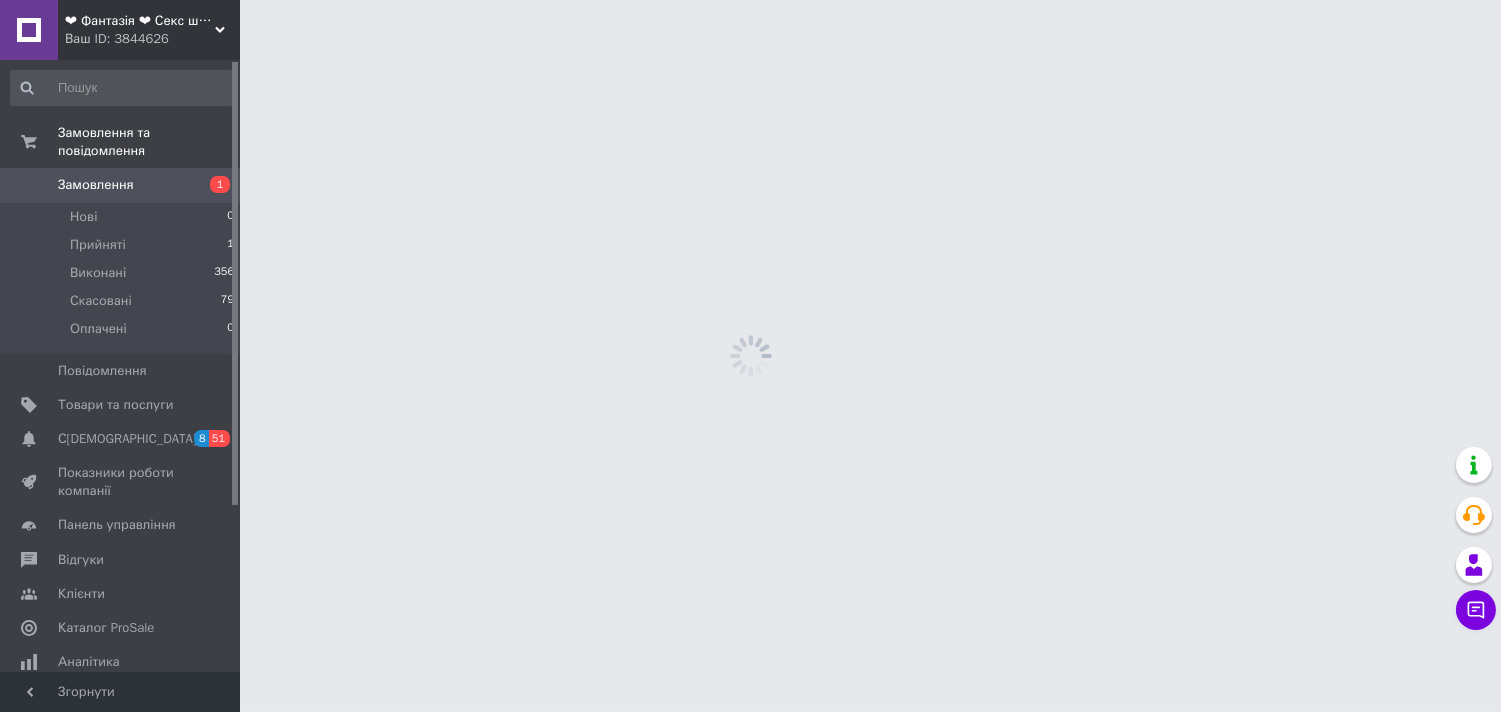 scroll, scrollTop: 0, scrollLeft: 0, axis: both 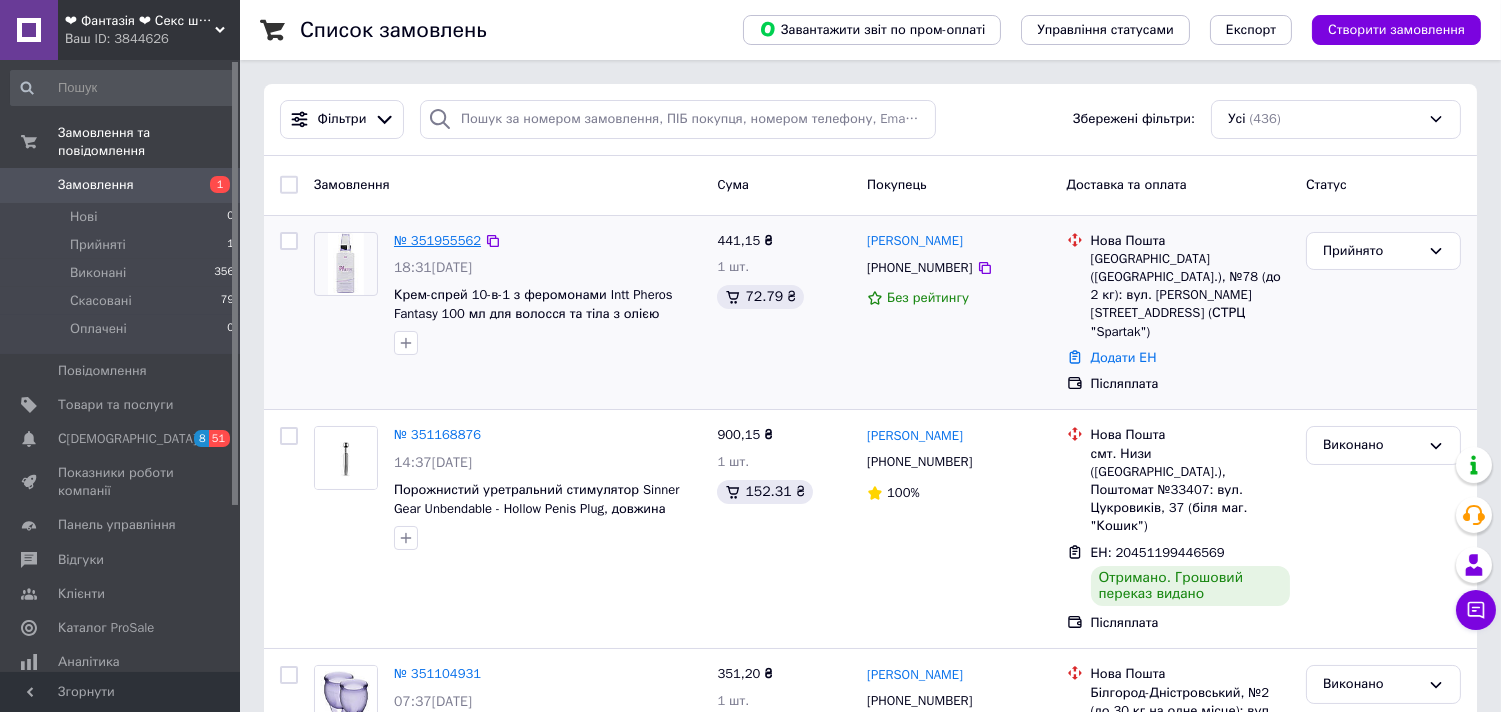 click on "№ 351955562" at bounding box center [437, 240] 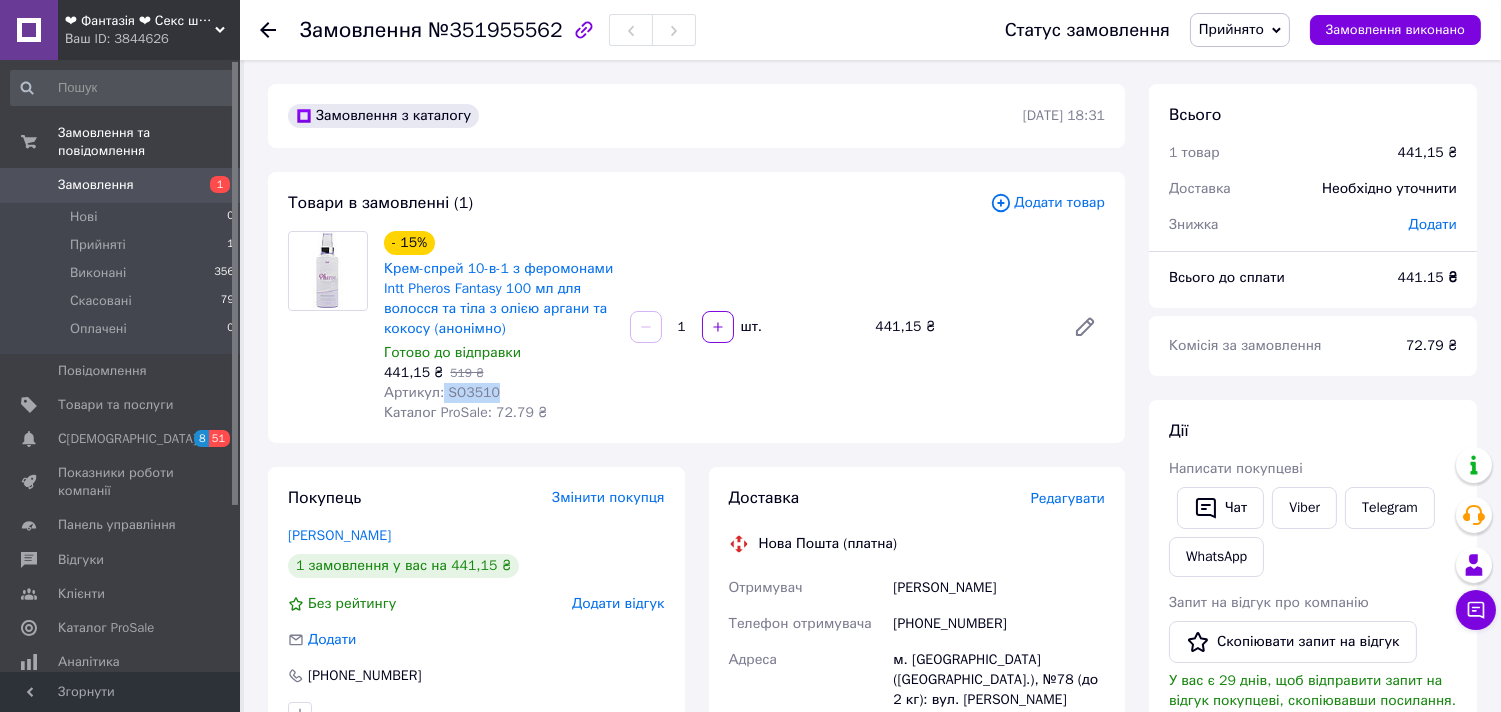 drag, startPoint x: 495, startPoint y: 395, endPoint x: 441, endPoint y: 396, distance: 54.00926 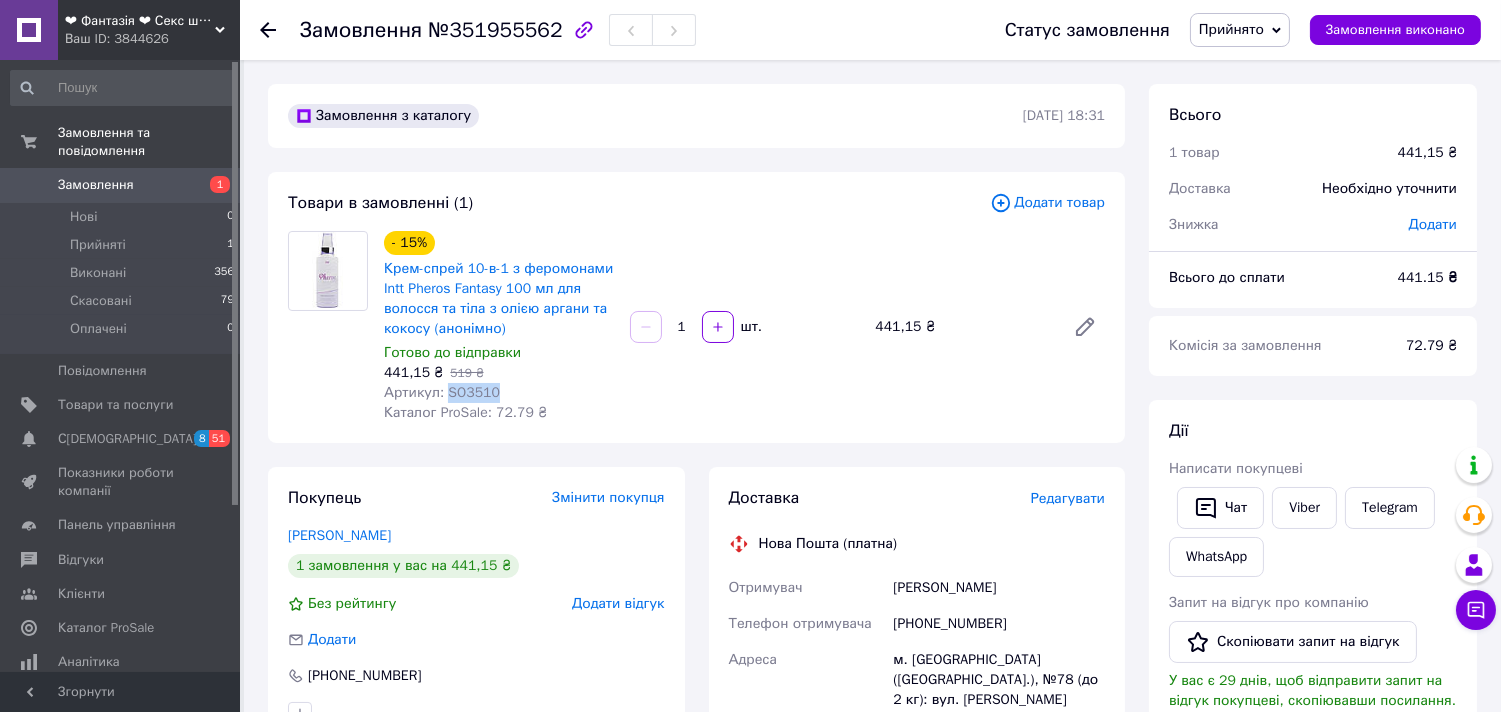 drag, startPoint x: 444, startPoint y: 393, endPoint x: 505, endPoint y: 400, distance: 61.400326 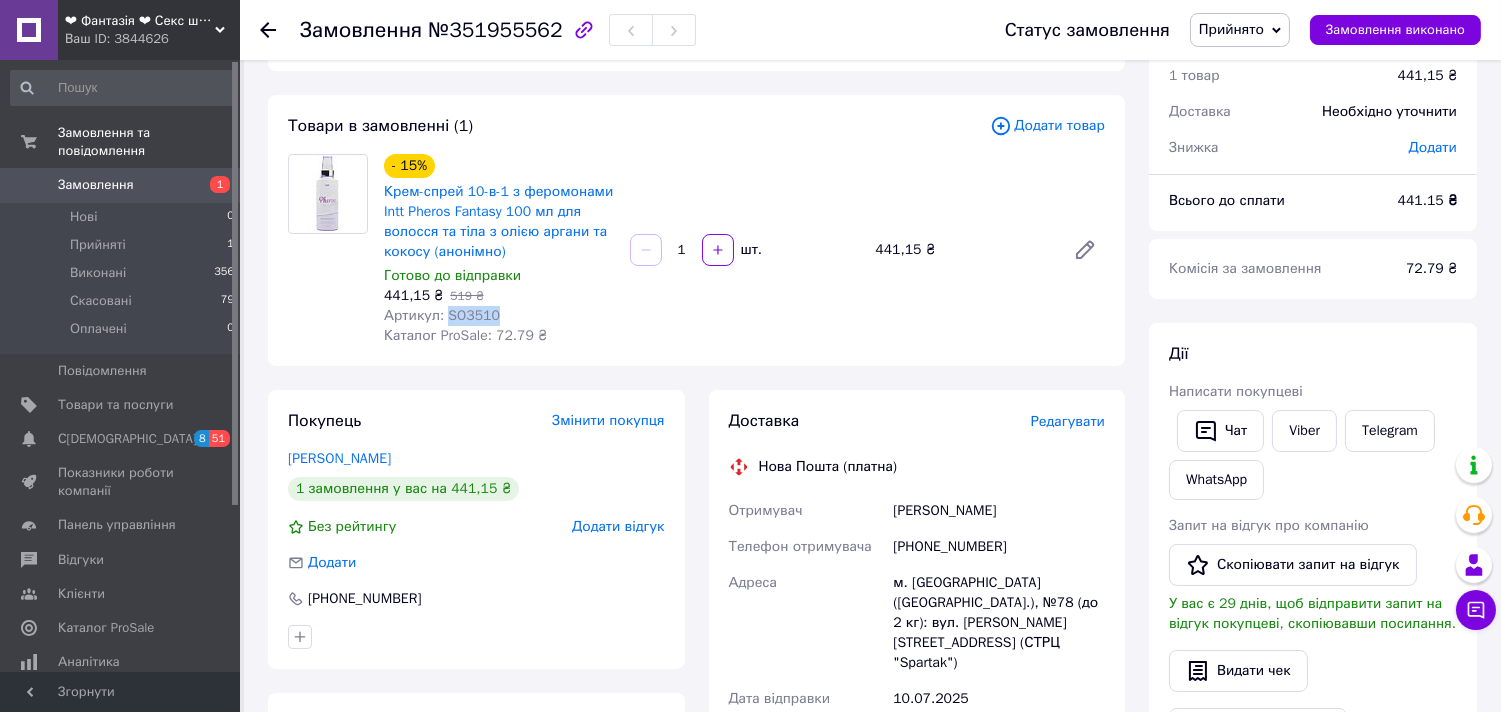 scroll, scrollTop: 0, scrollLeft: 0, axis: both 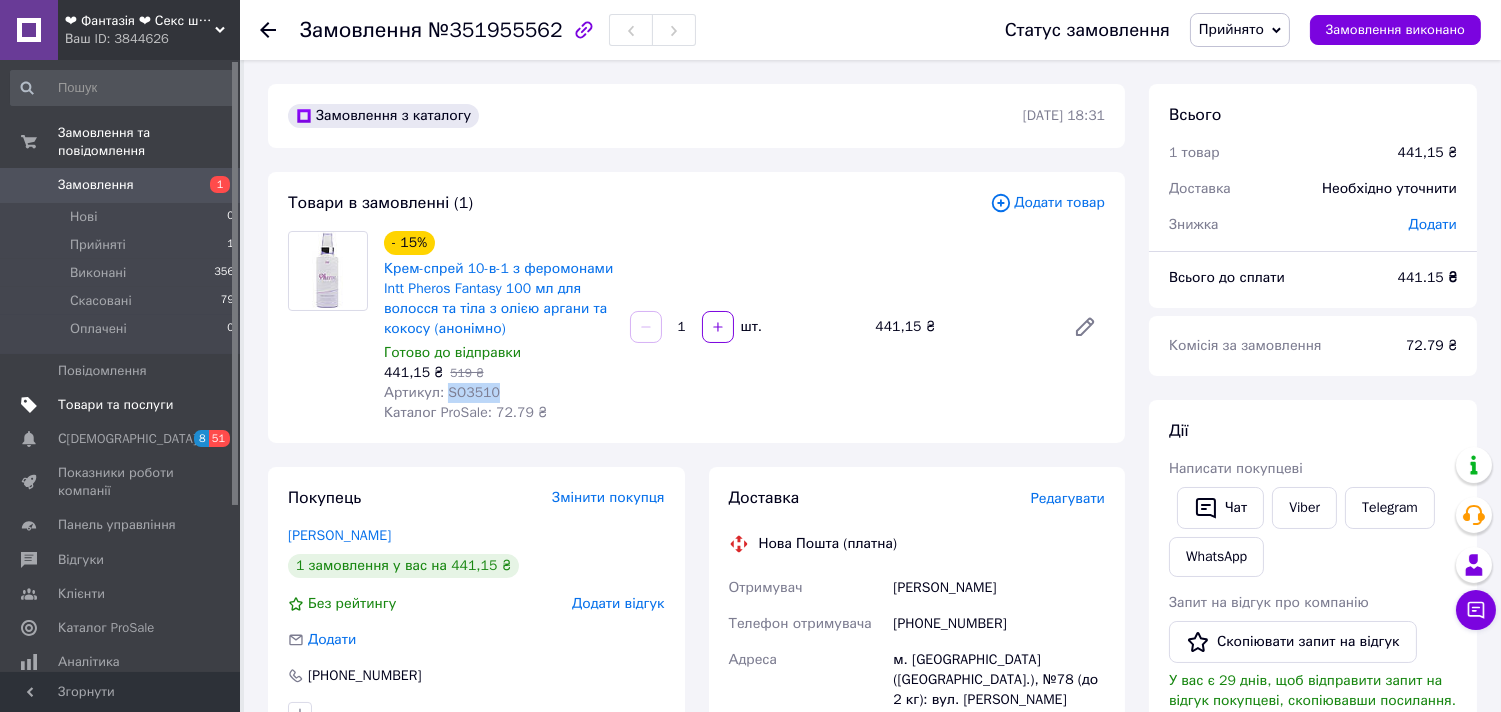 click on "Товари та послуги" at bounding box center [115, 405] 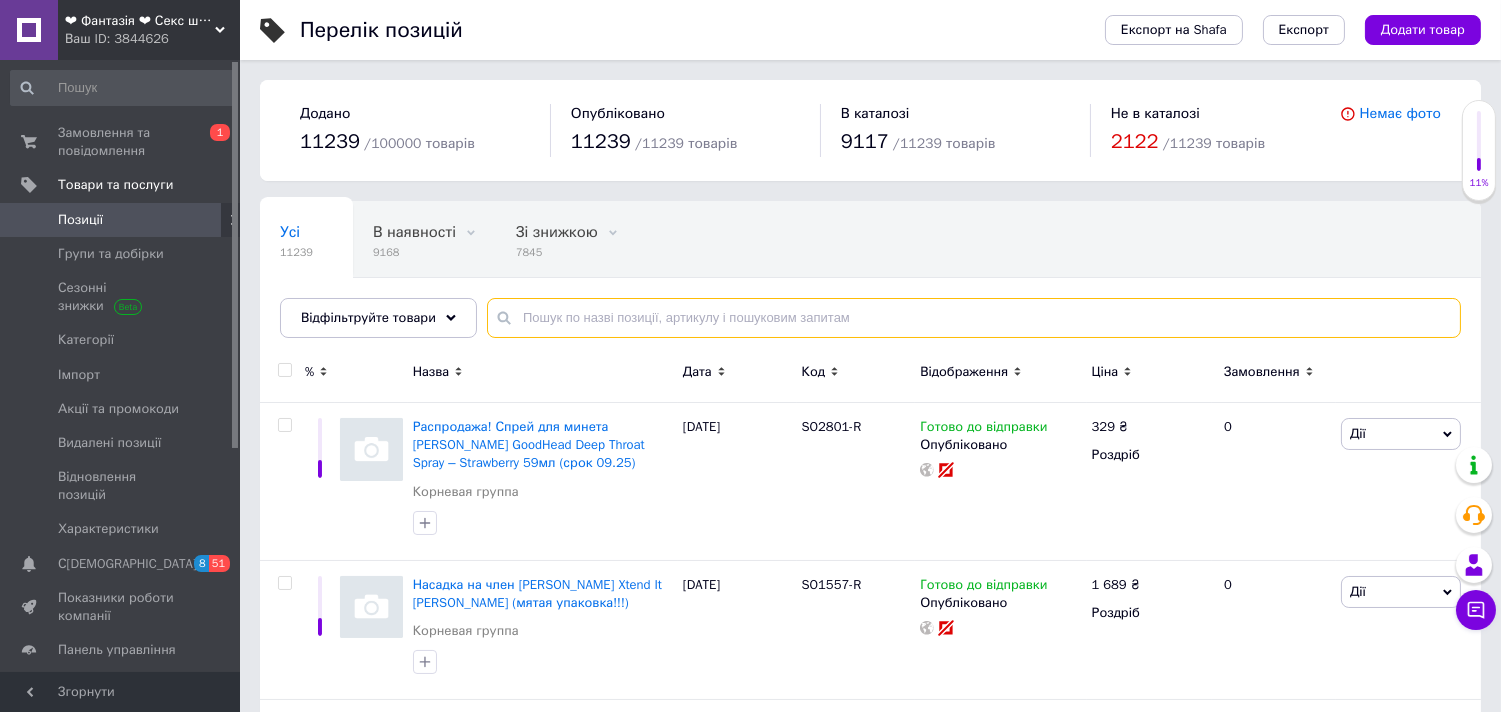 click at bounding box center (974, 318) 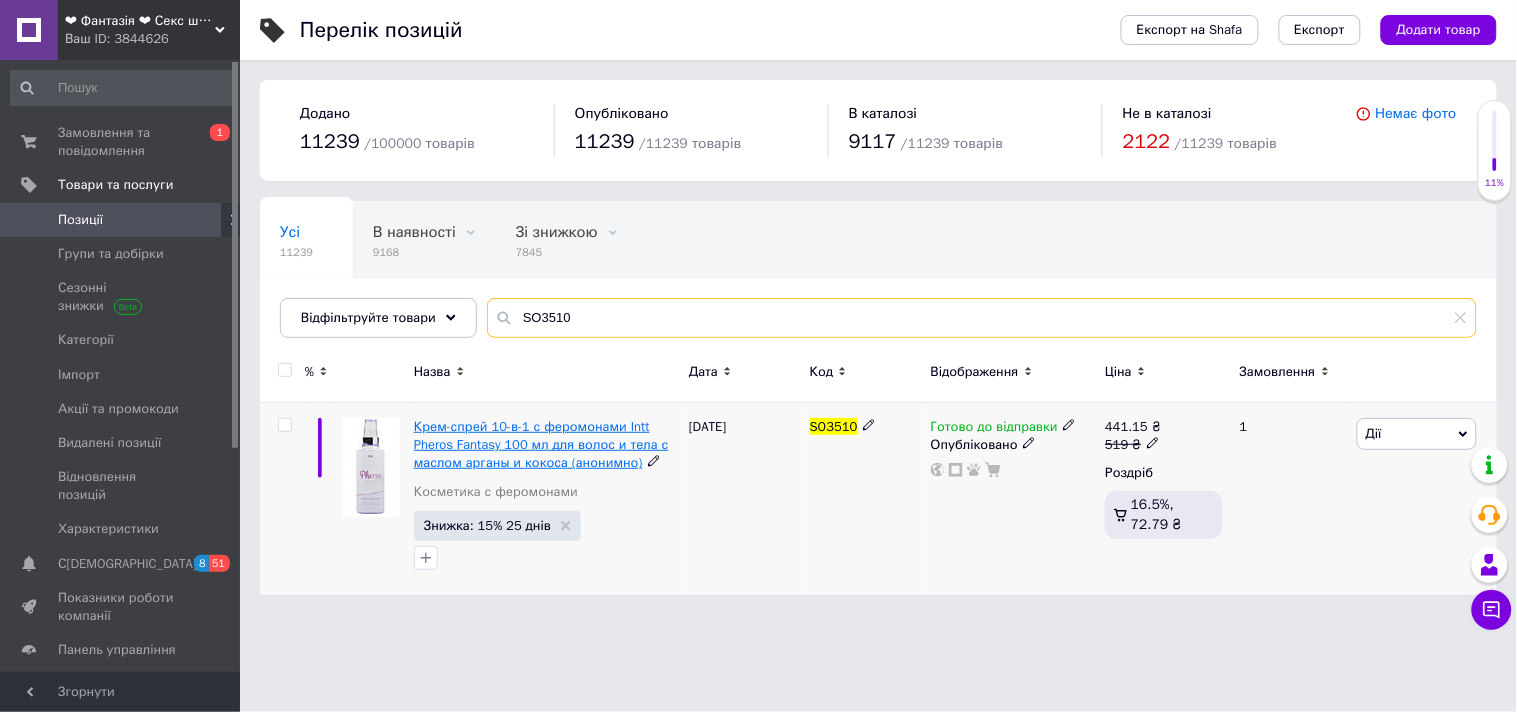 type on "SO3510" 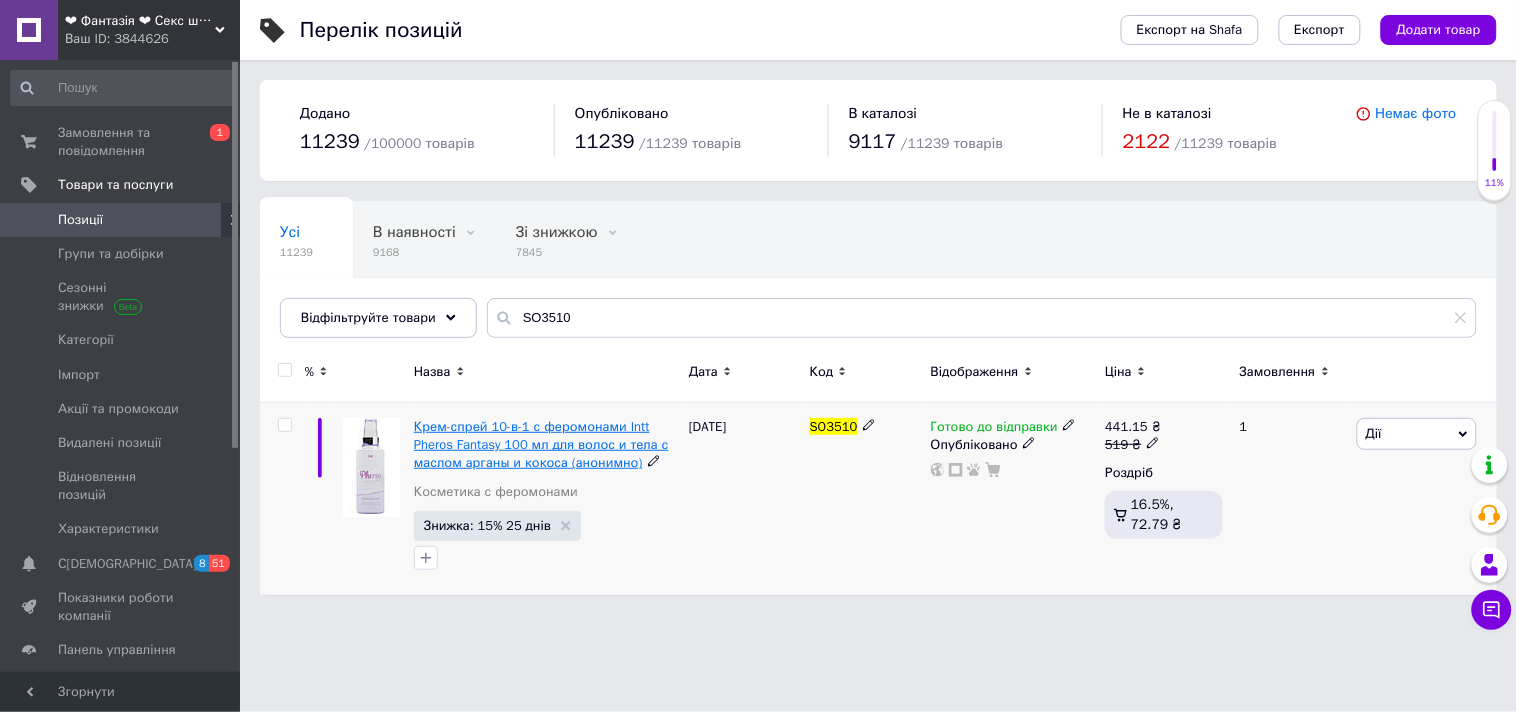 click on "Крем-спрей 10-в-1 с феромонами Intt Pheros Fantasy 100 мл для волос и тела с маслом арганы и кокоса (анонимно)" at bounding box center [541, 444] 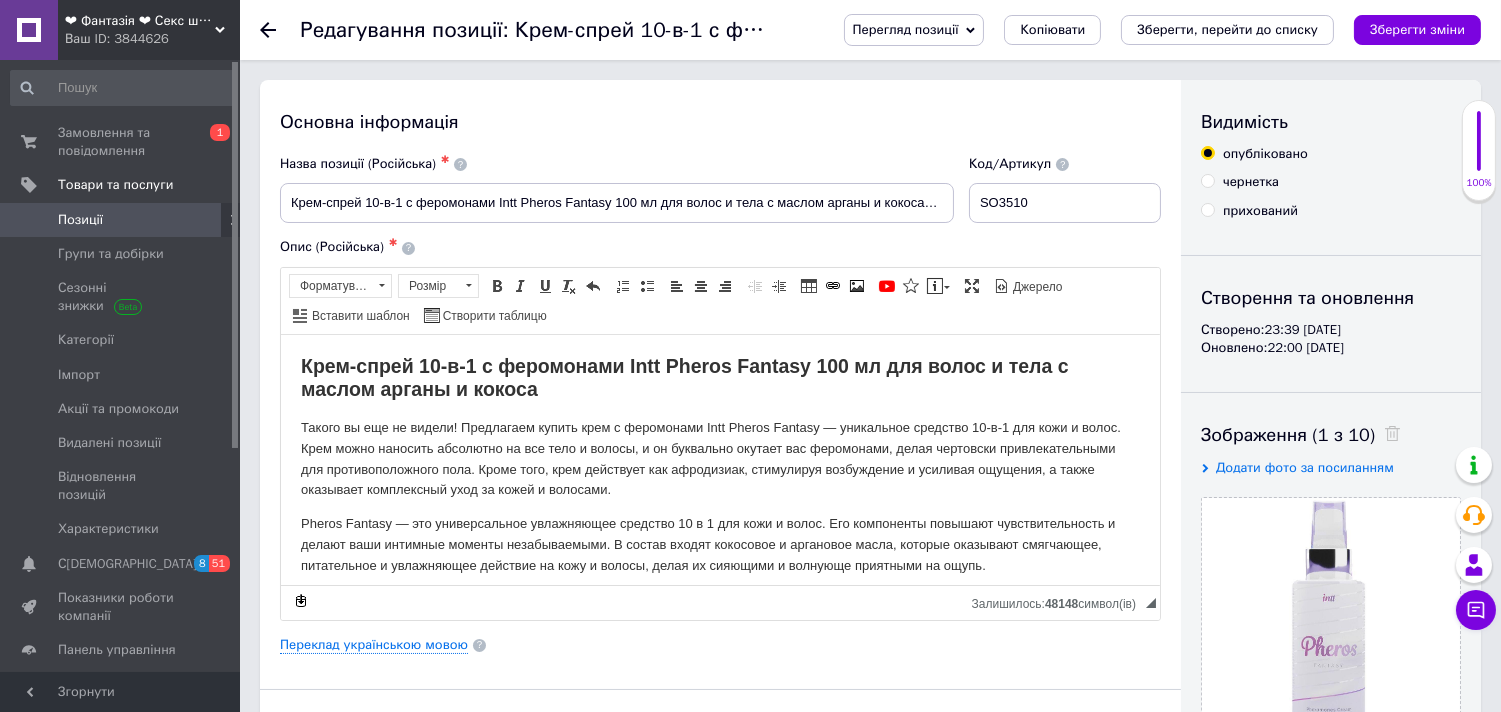 scroll, scrollTop: 0, scrollLeft: 0, axis: both 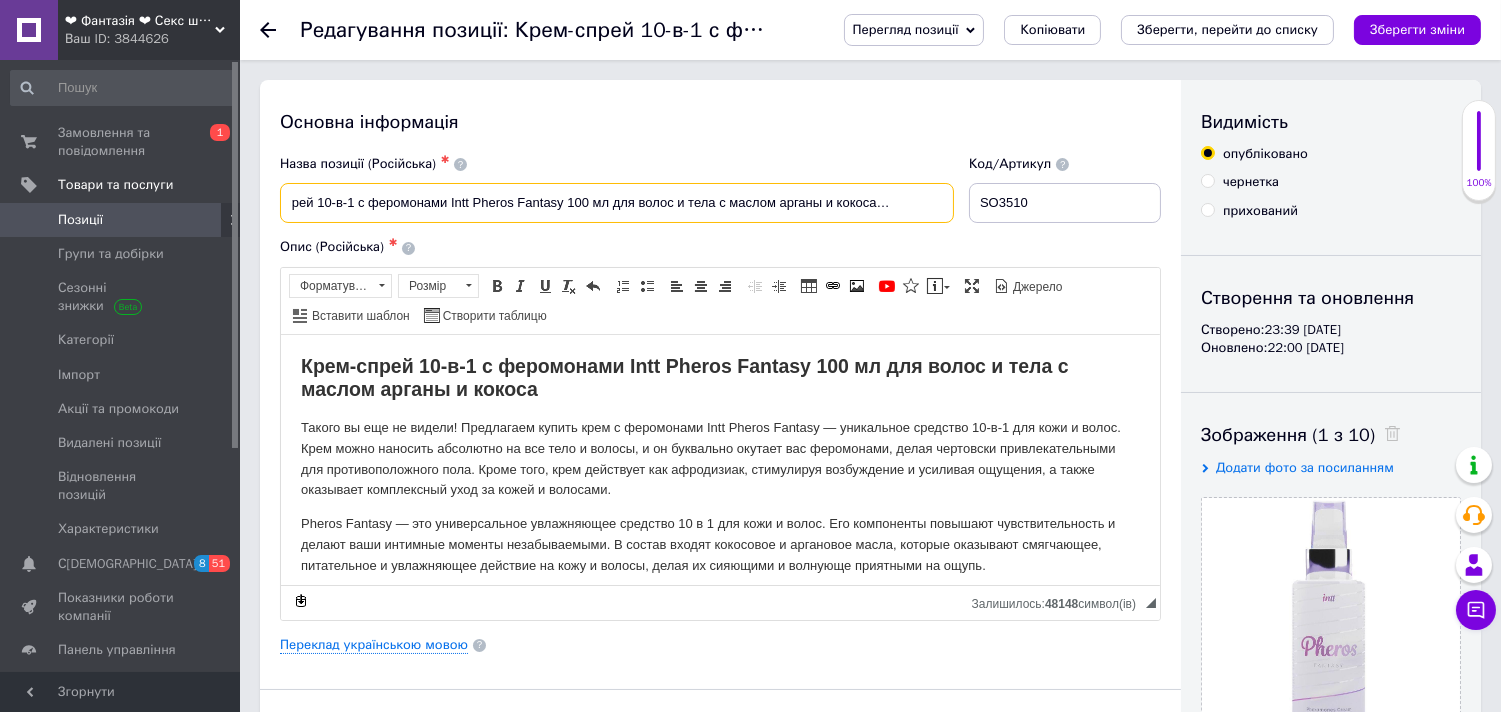 drag, startPoint x: 286, startPoint y: 203, endPoint x: 876, endPoint y: 217, distance: 590.1661 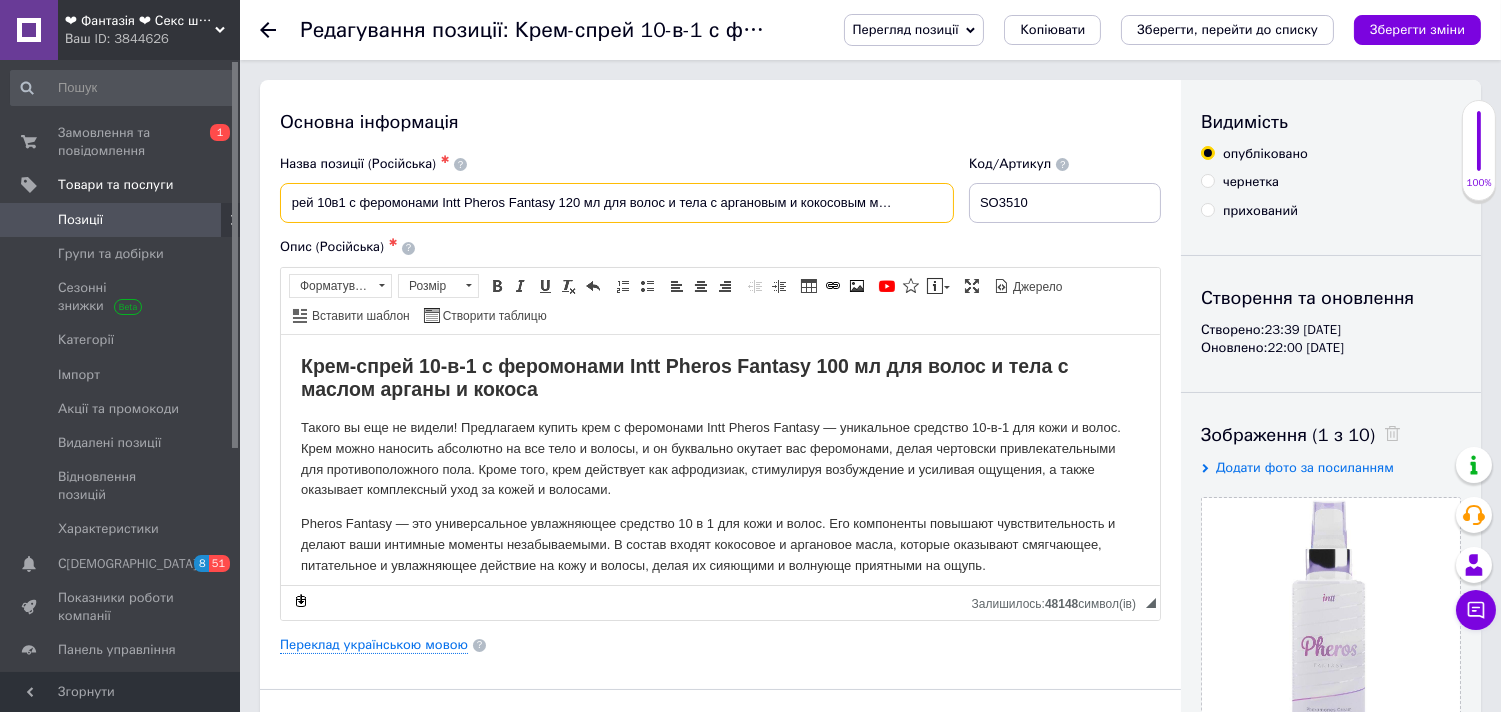 drag, startPoint x: 707, startPoint y: 198, endPoint x: 888, endPoint y: 205, distance: 181.13531 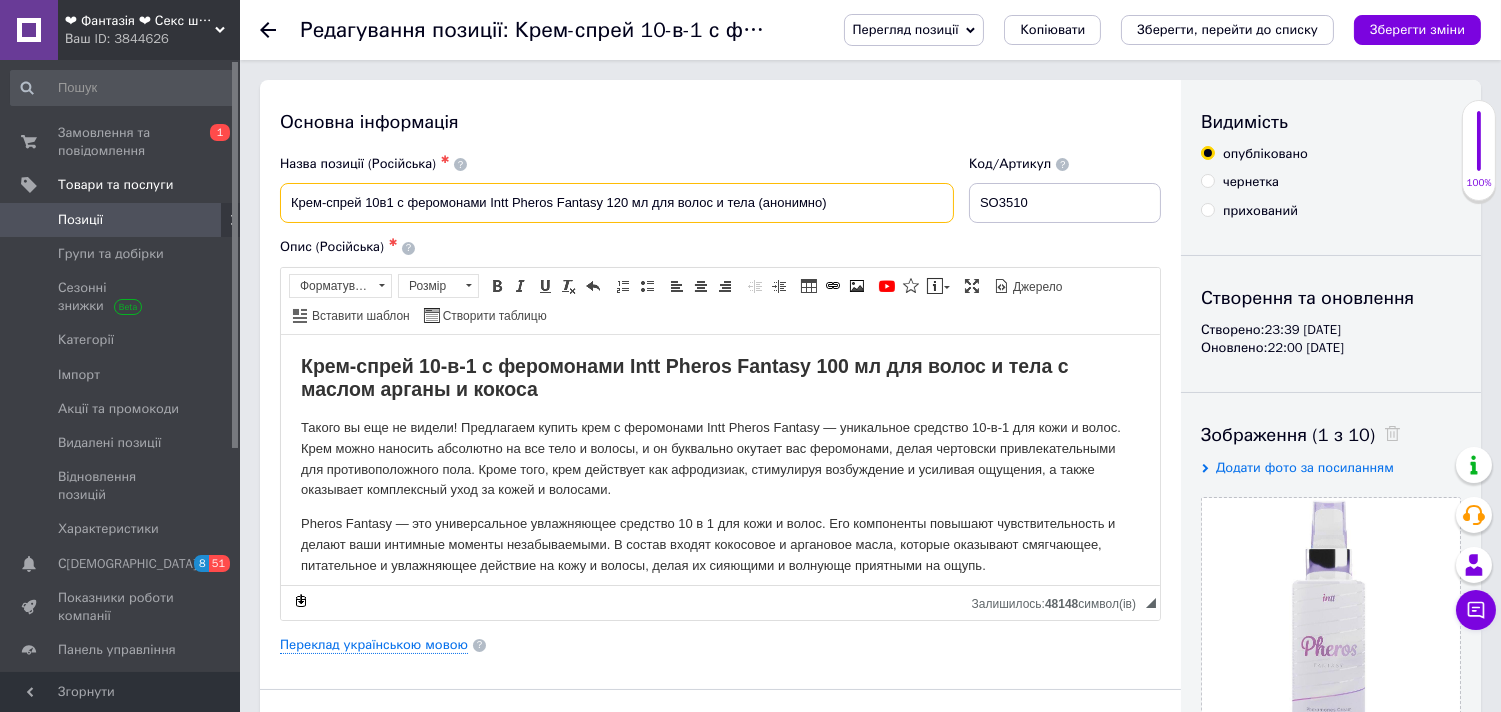scroll, scrollTop: 0, scrollLeft: 0, axis: both 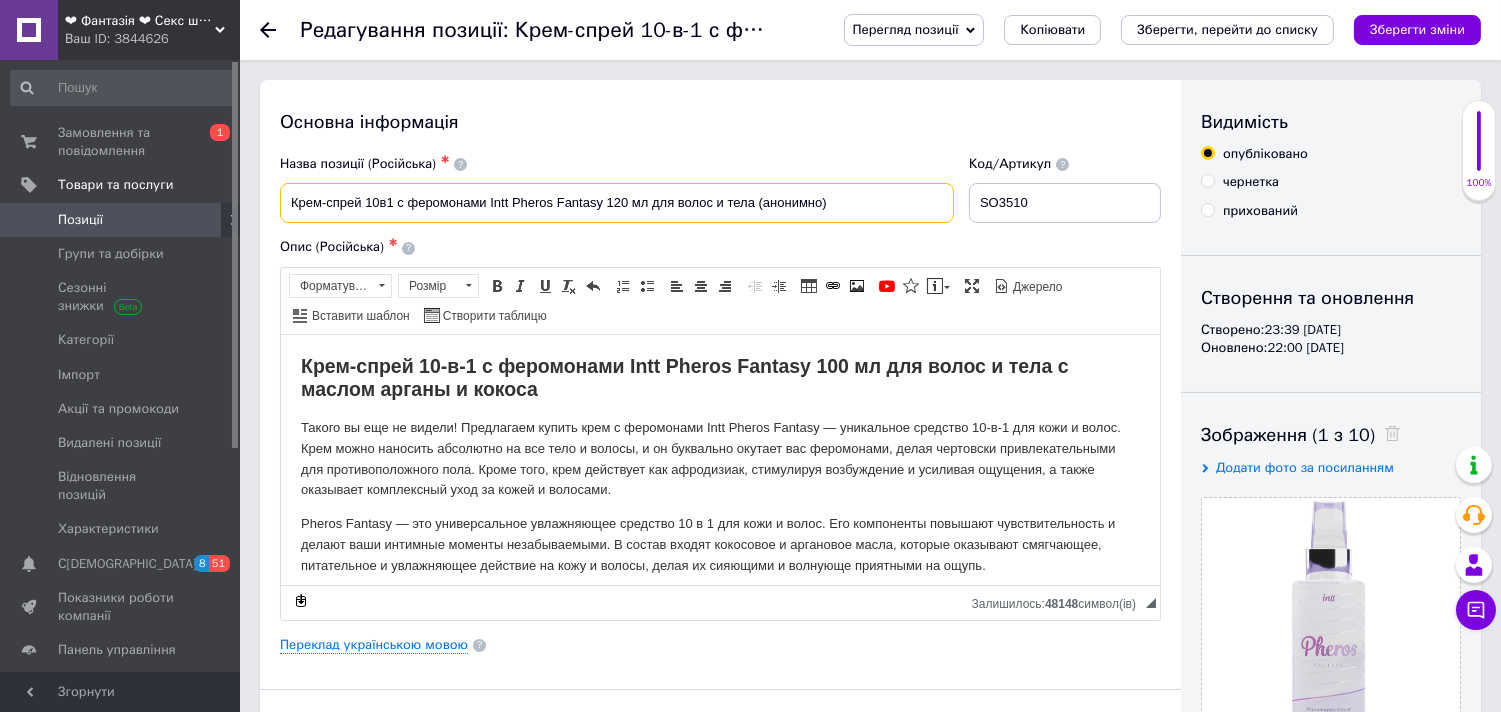 type on "Крем-спрей 10в1 с феромонами Intt Pheros Fantasy 120 мл для волос и тела (анонимно)" 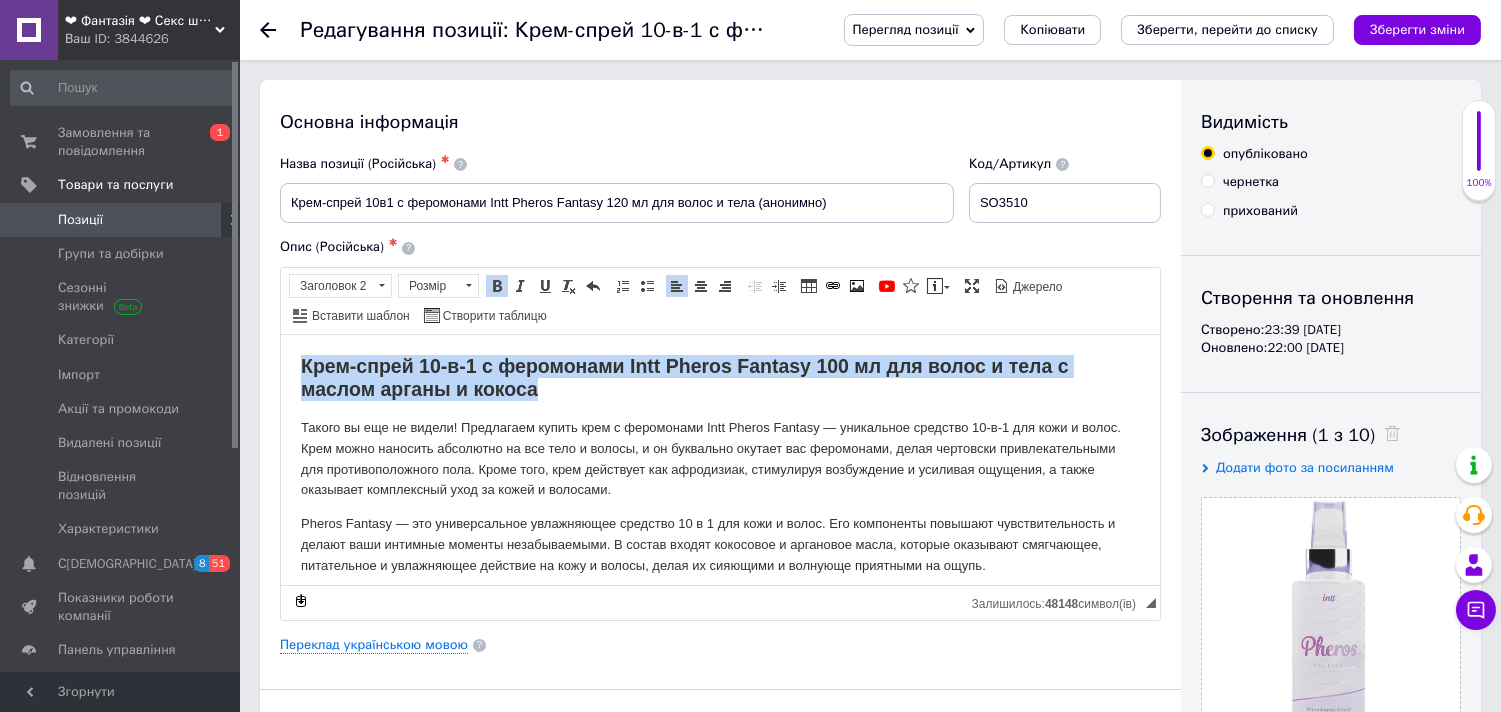 drag, startPoint x: 545, startPoint y: 385, endPoint x: 291, endPoint y: 363, distance: 254.95097 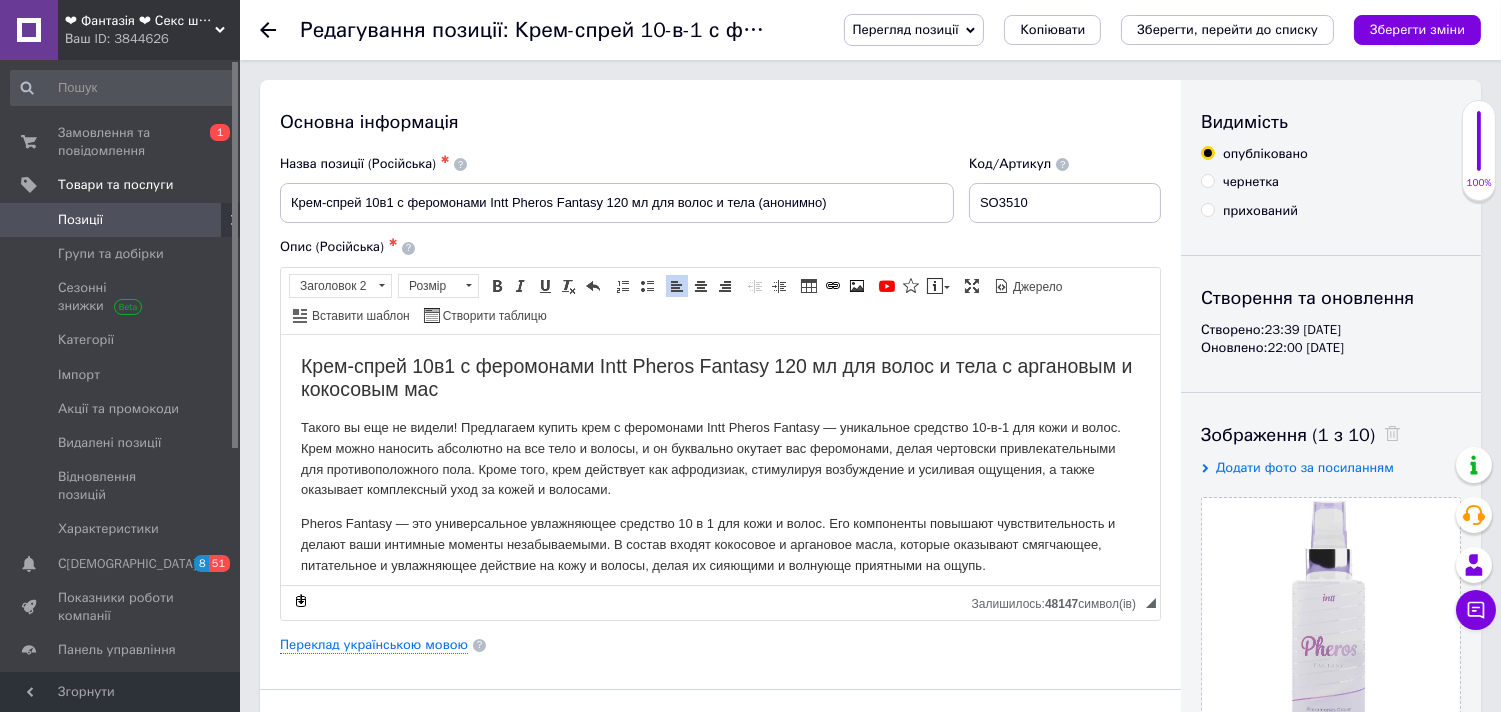 type 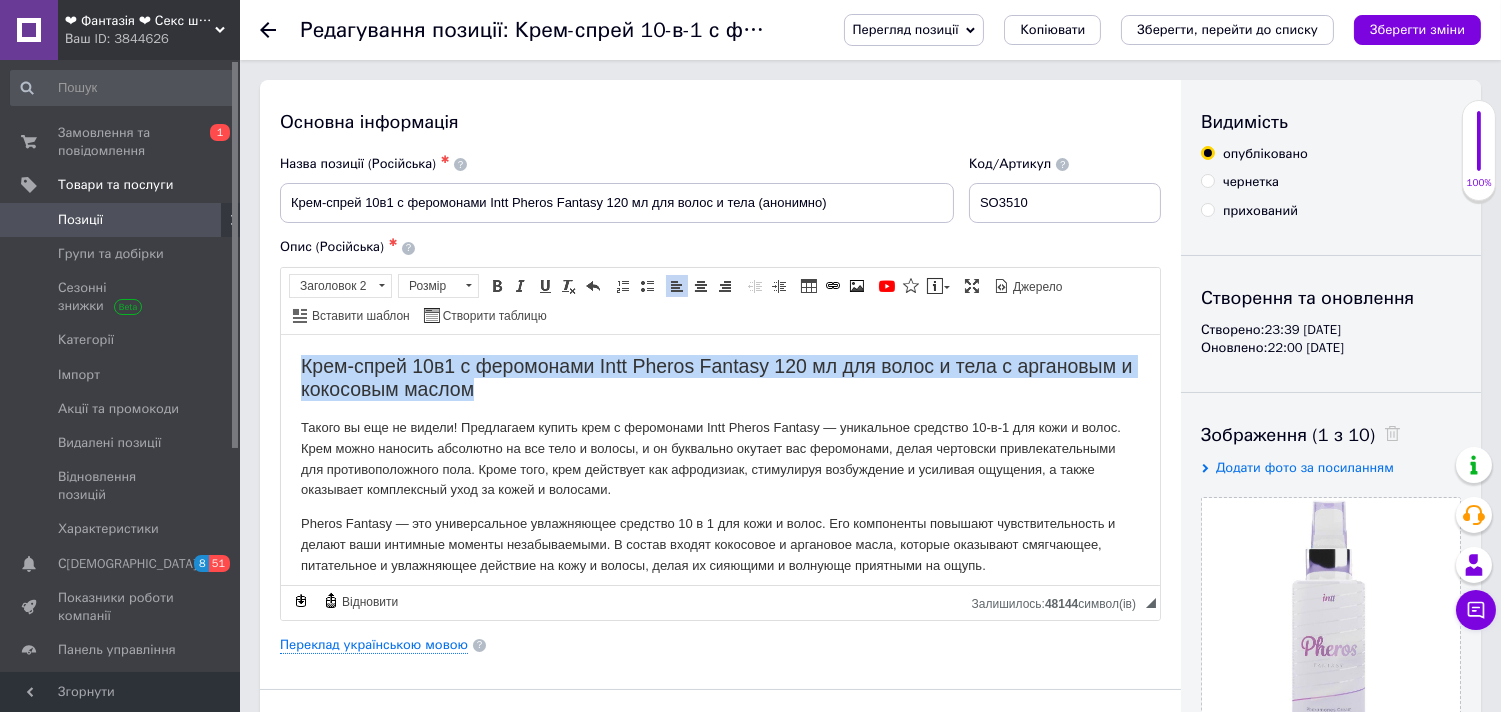 drag, startPoint x: 497, startPoint y: 387, endPoint x: 714, endPoint y: 655, distance: 344.83765 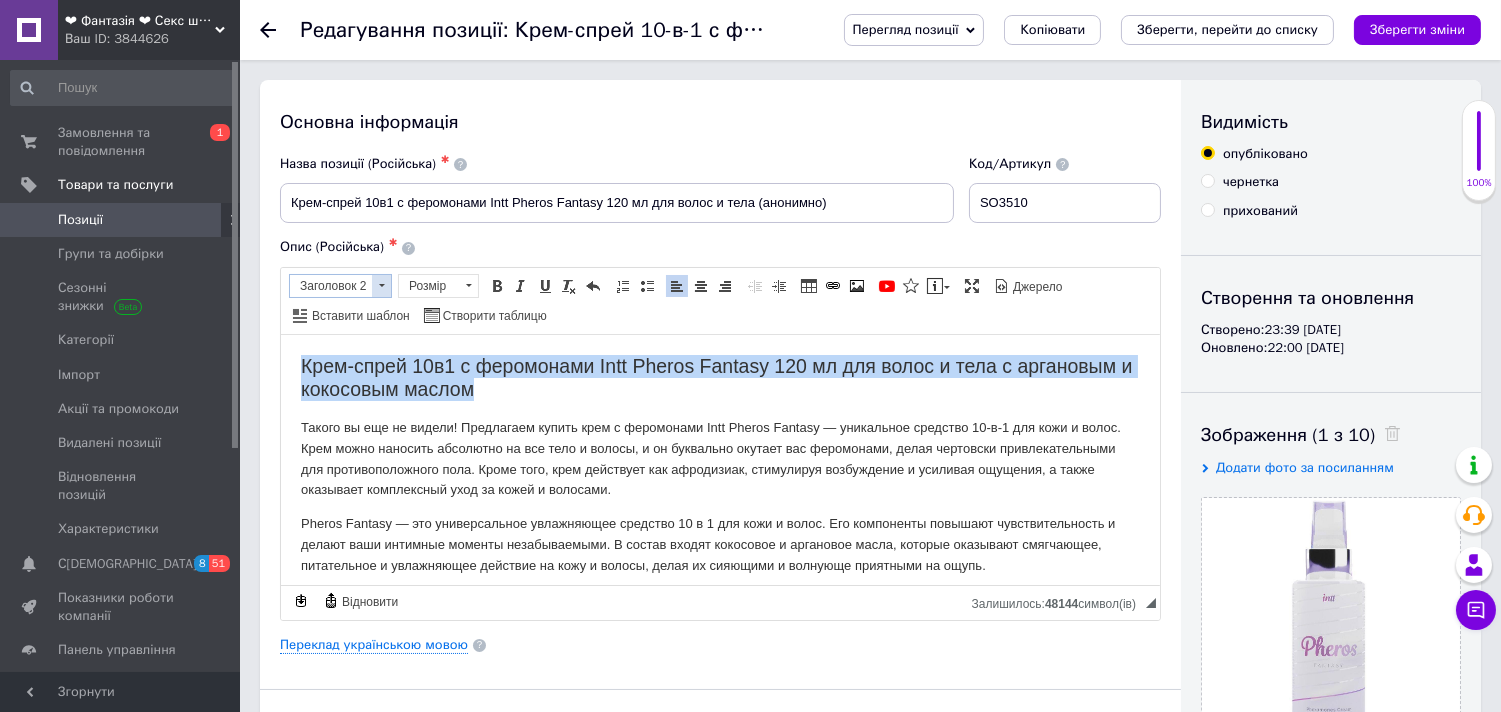 click at bounding box center (497, 286) 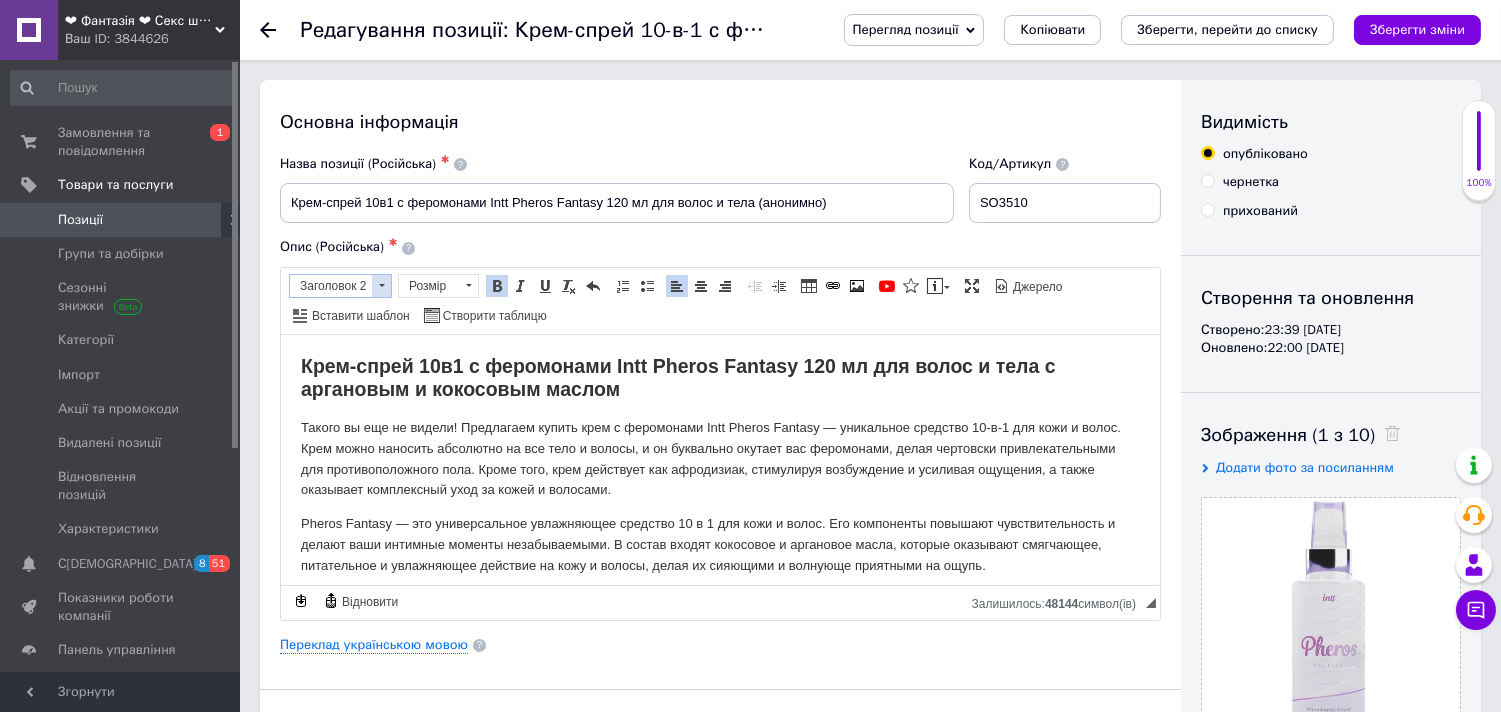 click on "Заголовок 2" at bounding box center (331, 286) 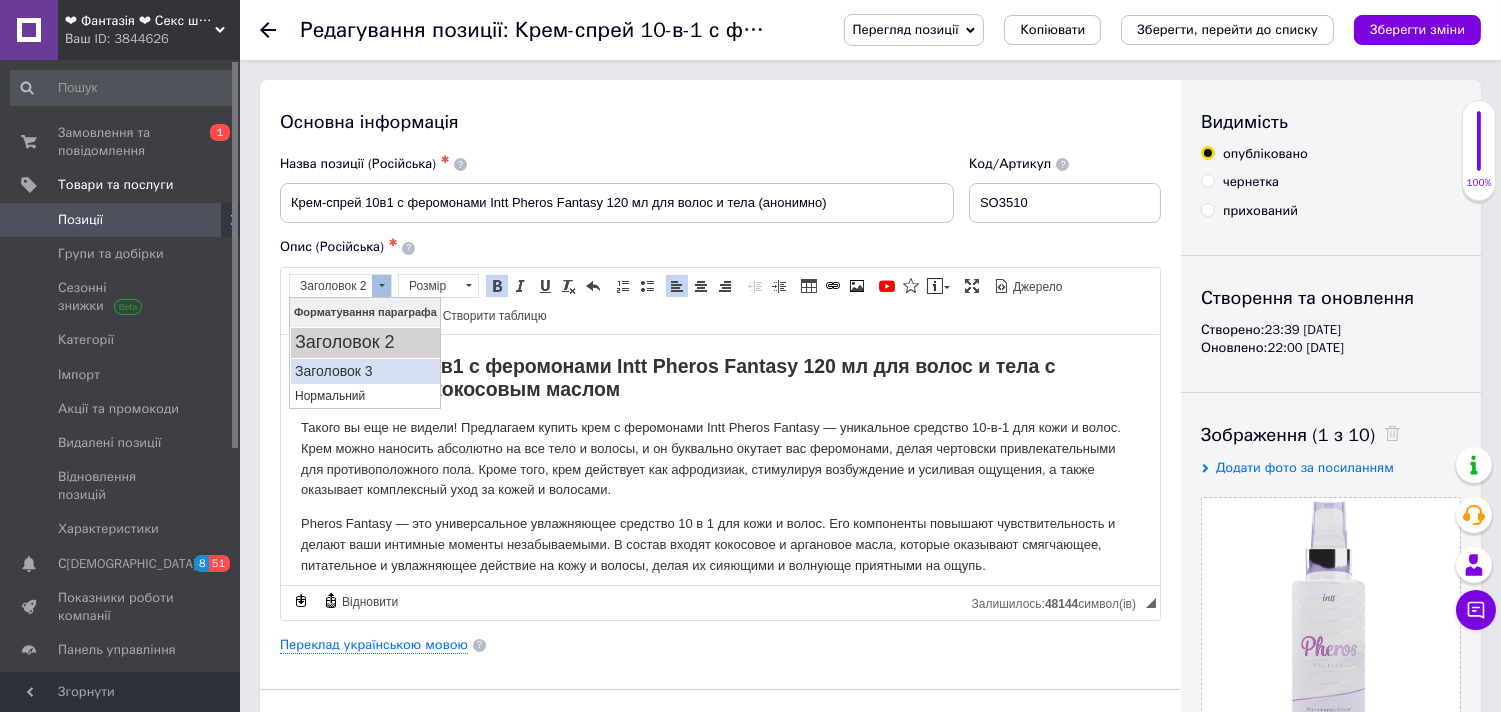 scroll, scrollTop: 0, scrollLeft: 0, axis: both 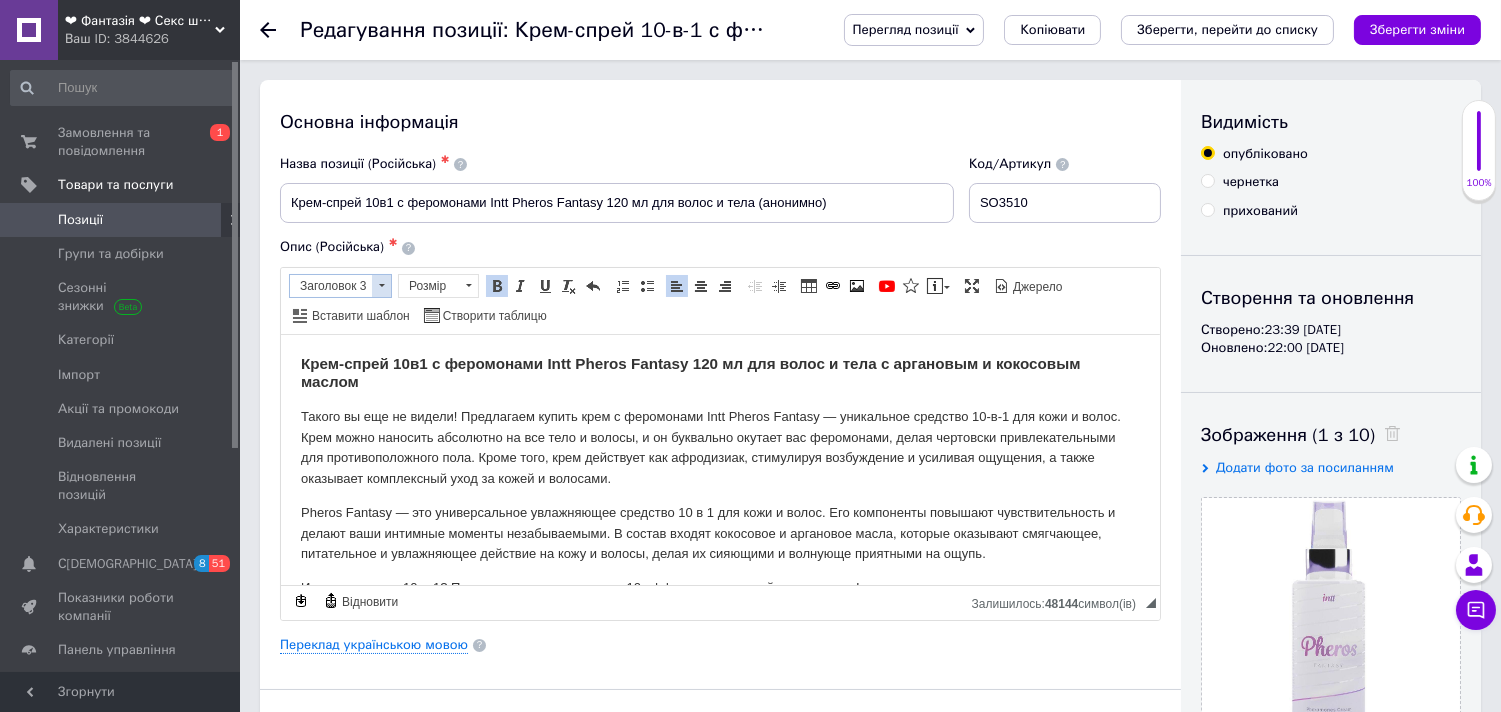 drag, startPoint x: 343, startPoint y: 278, endPoint x: 342, endPoint y: 297, distance: 19.026299 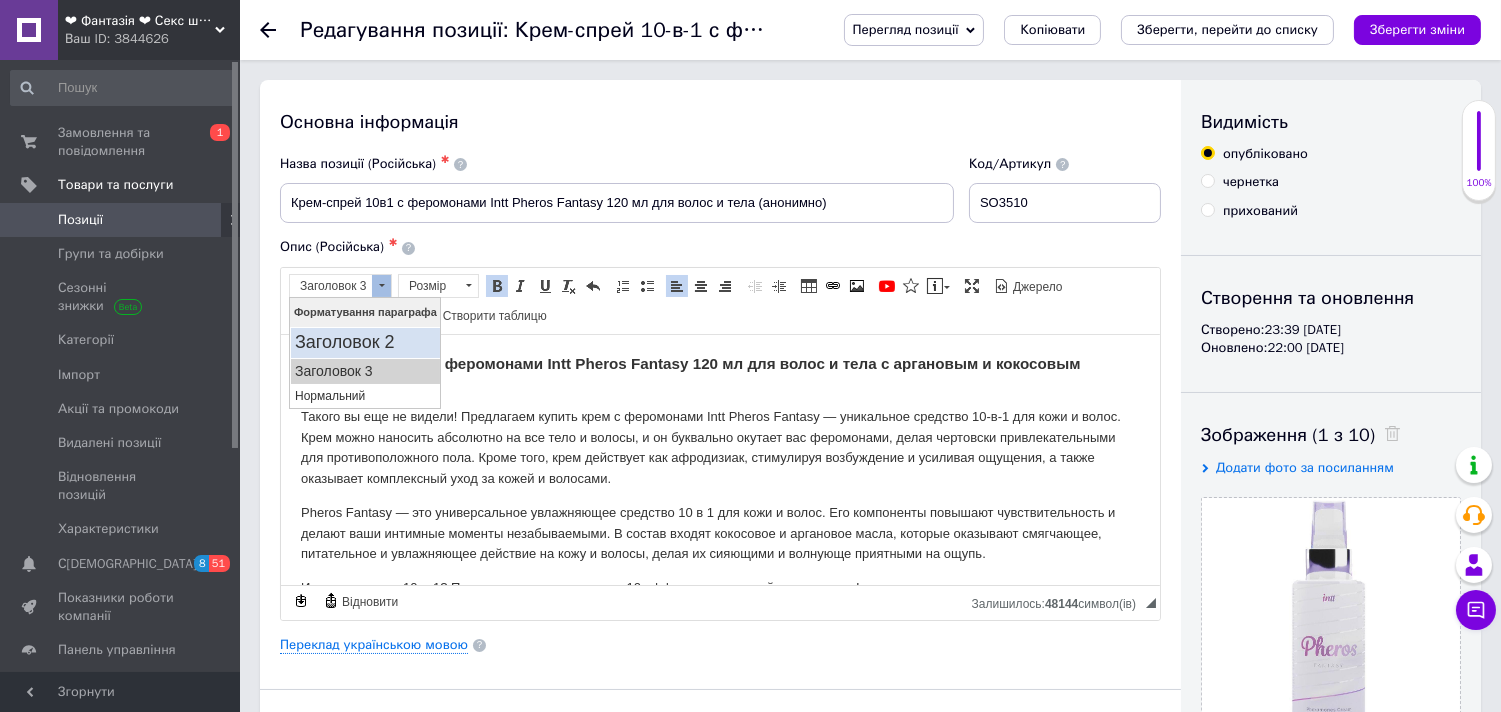 drag, startPoint x: 343, startPoint y: 335, endPoint x: 358, endPoint y: 309, distance: 30.016663 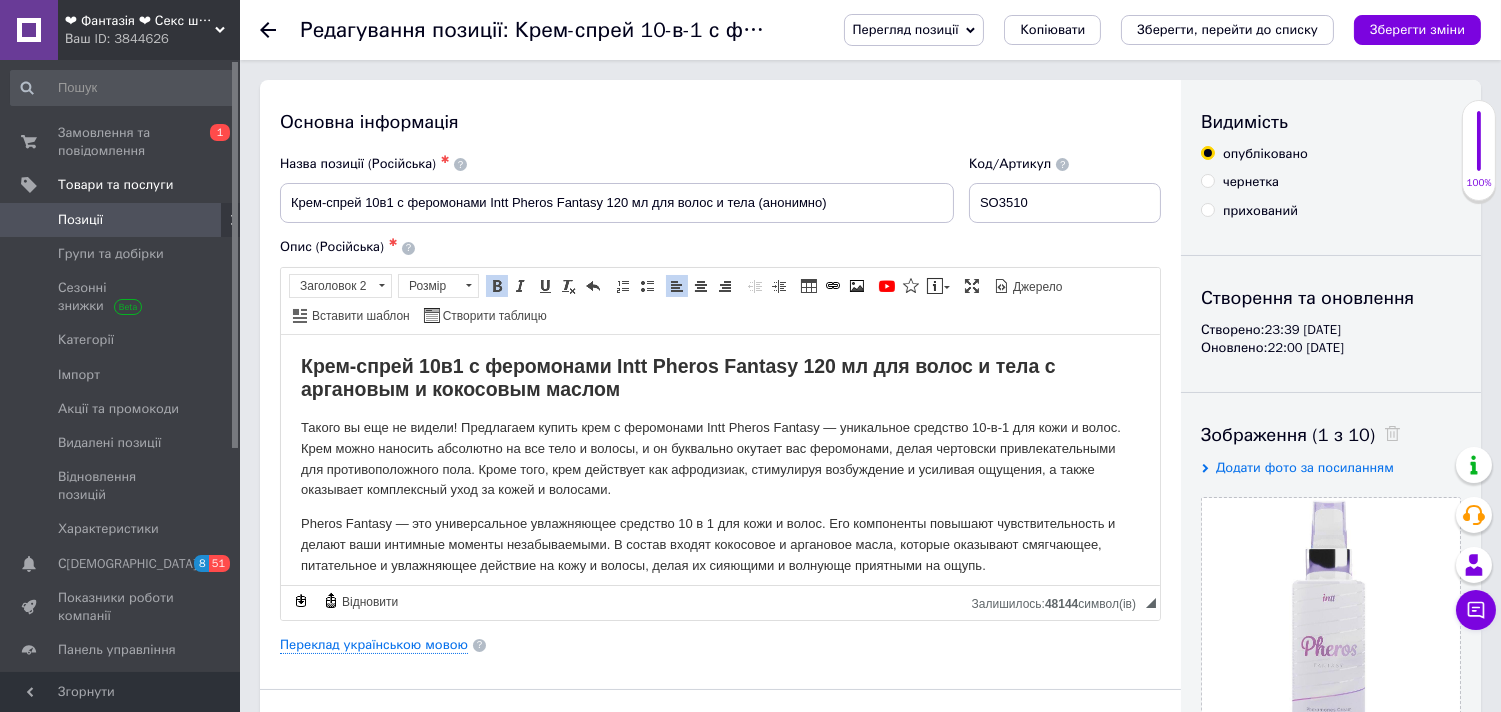 click on "Крем-спрей 10в1 с феромонами Intt Pheros Fantasy 120 мл для волос и тела с аргановым и кокосовым маслом Такого вы еще не видели! Предлагаем купить крем с феромонами Intt Pheros Fantasy — уникальное средство 10-в-1 для кожи и волос. Крем можно наносить абсолютно на все тело и волосы, и он буквально окутает вас феромонами, делая чертовски привлекательными для противоположного пола. Кроме того, крем действует как афродизиак, стимулируя возбуждение и усиливая ощущения, а также оказывает комплексный уход за кожей и волосами. Увлажнение волос и тела: упругость и сияние" at bounding box center [719, 636] 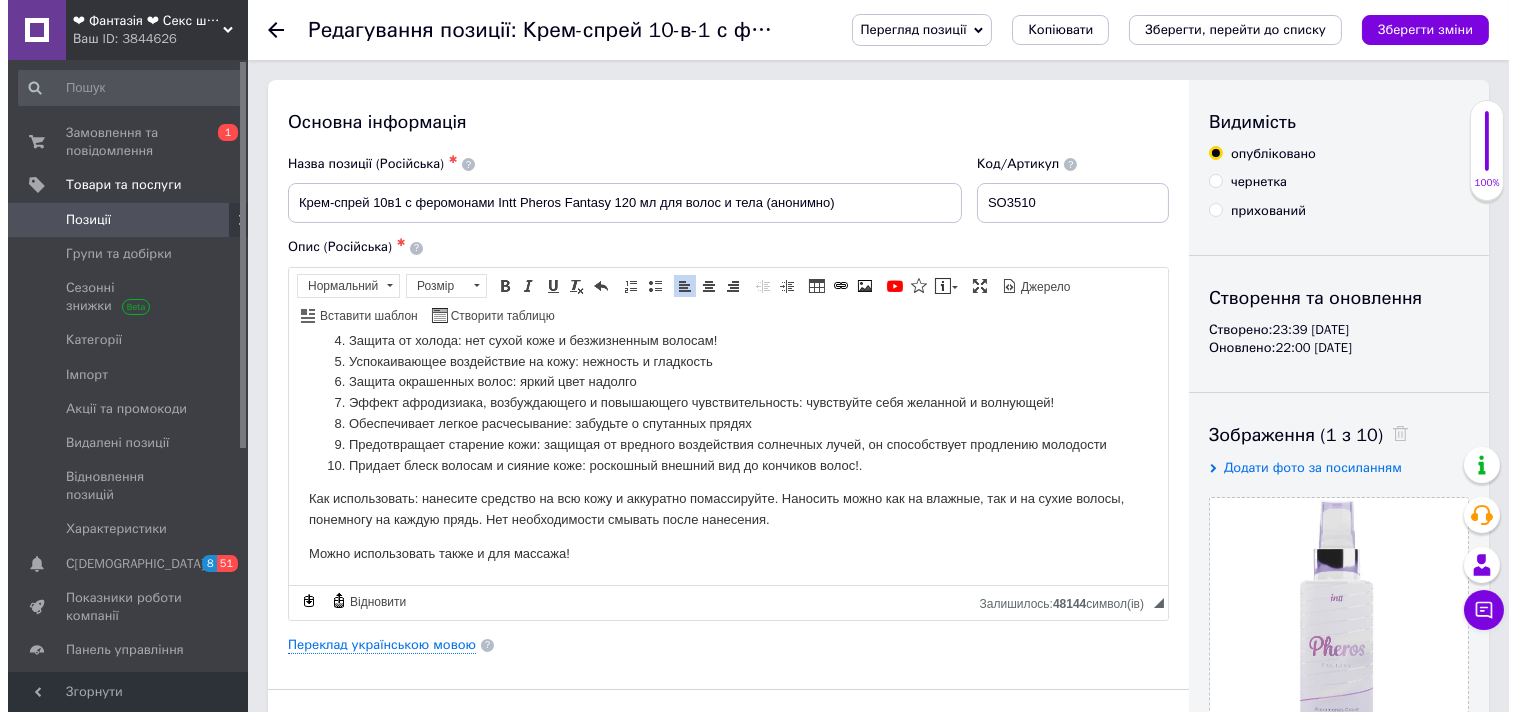 scroll, scrollTop: 375, scrollLeft: 0, axis: vertical 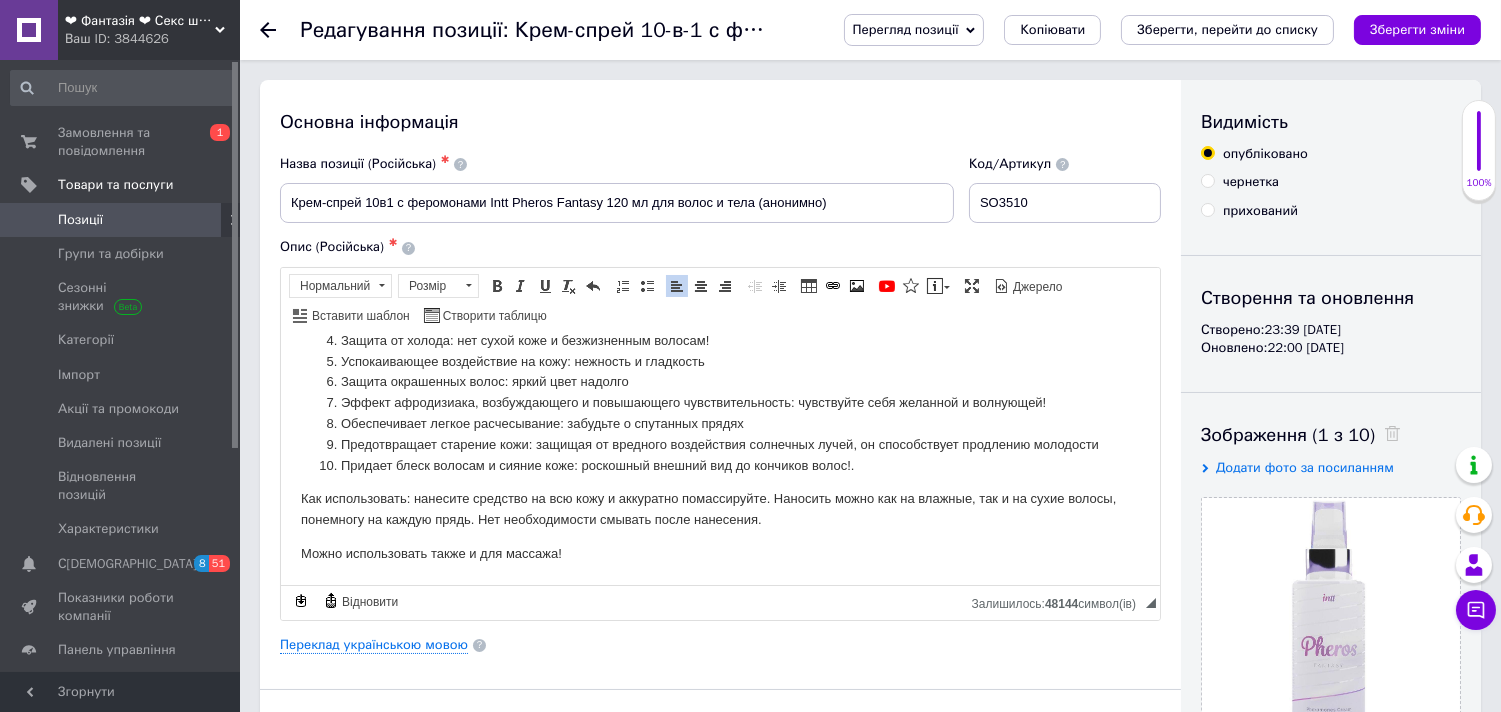 click on "Основна інформація Назва позиції (Російська) ✱ Крем-спрей 10в1 с феромонами Intt Pheros Fantasy 120 мл для волос и тела (анонимно) Код/Артикул SO3510 Опис (Російська) ✱ Крем-спрей 10в1 с феромонами Intt Pheros Fantasy 120 мл для волос и тела с аргановым и кокосовым маслом
Итак, почему же 10-в-1? Потому, что этот крем имеет 10 эффектов для вашей кожи и волос!
Увлажнение волос и тела: упругость и сияние
Восстановление секущихся кончиков волос: невероятная гладкость
UF-защита: всегда шикарный вид
Защита от холода: нет сухой коже и безжизненным волосам!
Нормальний" at bounding box center [720, 638] 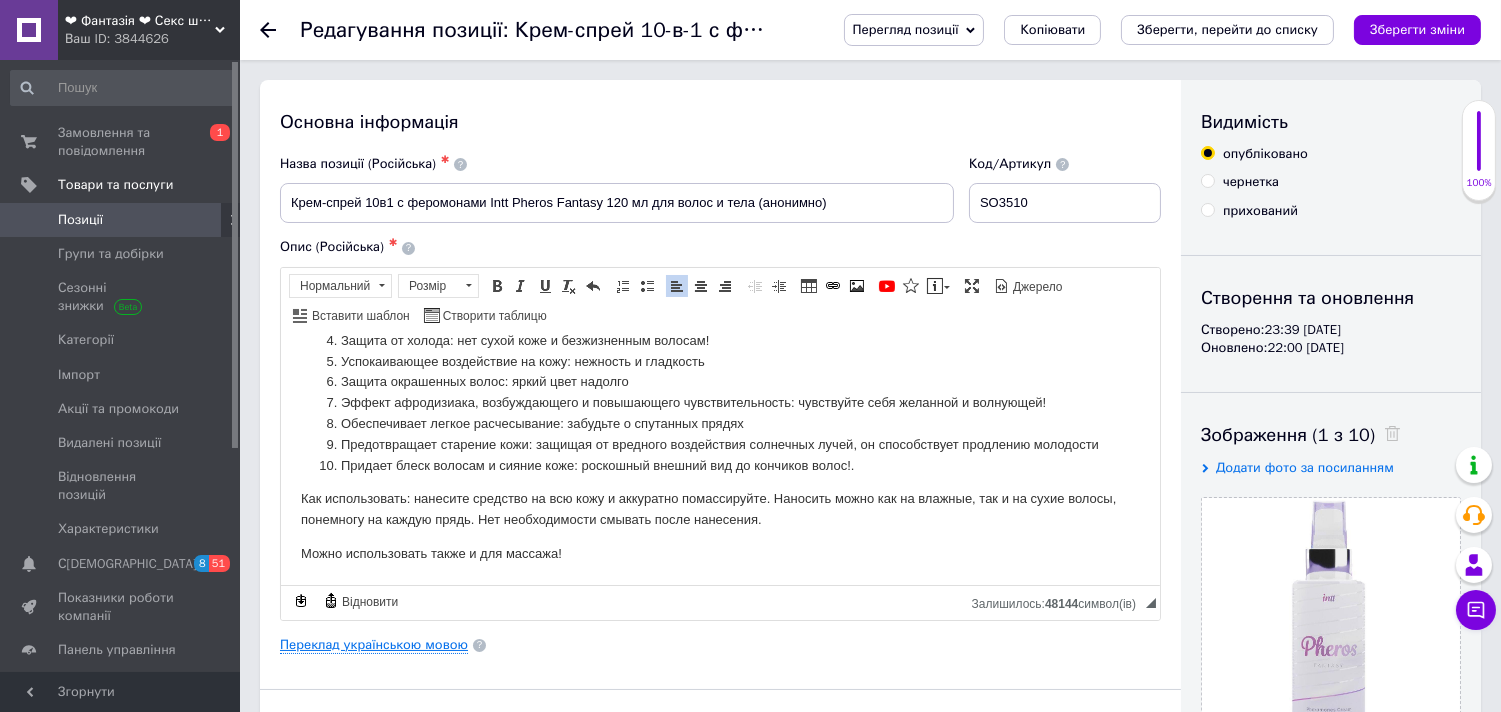 click on "Переклад українською мовою" at bounding box center [374, 645] 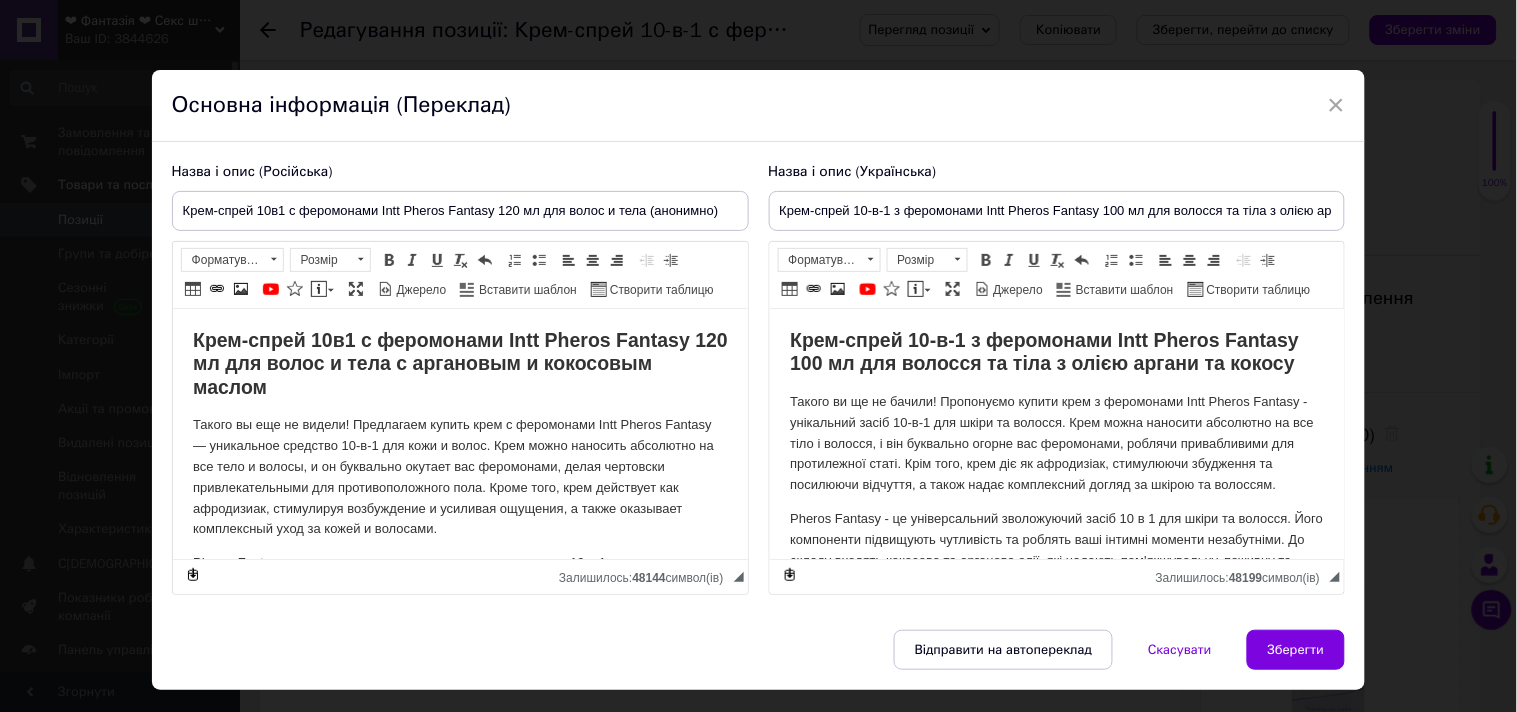 scroll, scrollTop: 0, scrollLeft: 0, axis: both 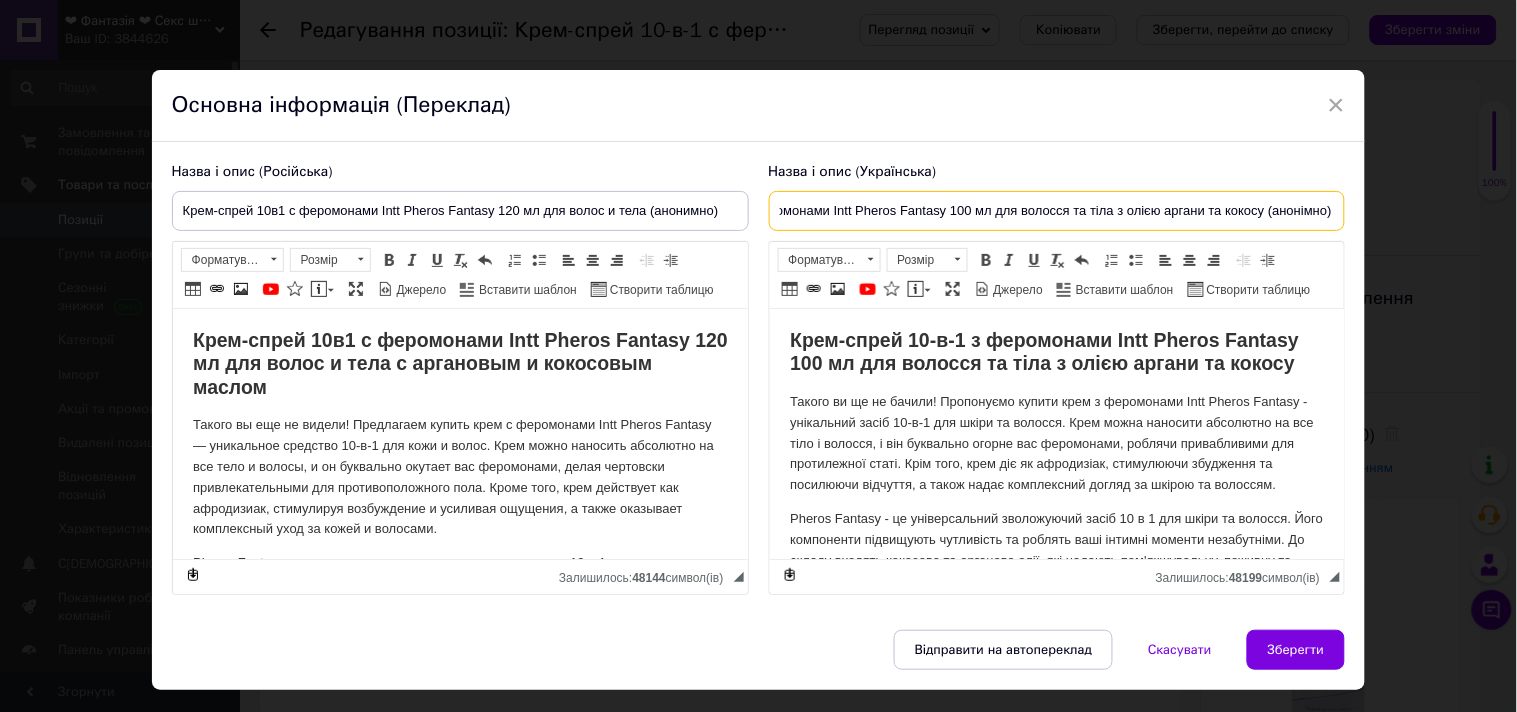 drag, startPoint x: 773, startPoint y: 203, endPoint x: 1260, endPoint y: 221, distance: 487.33255 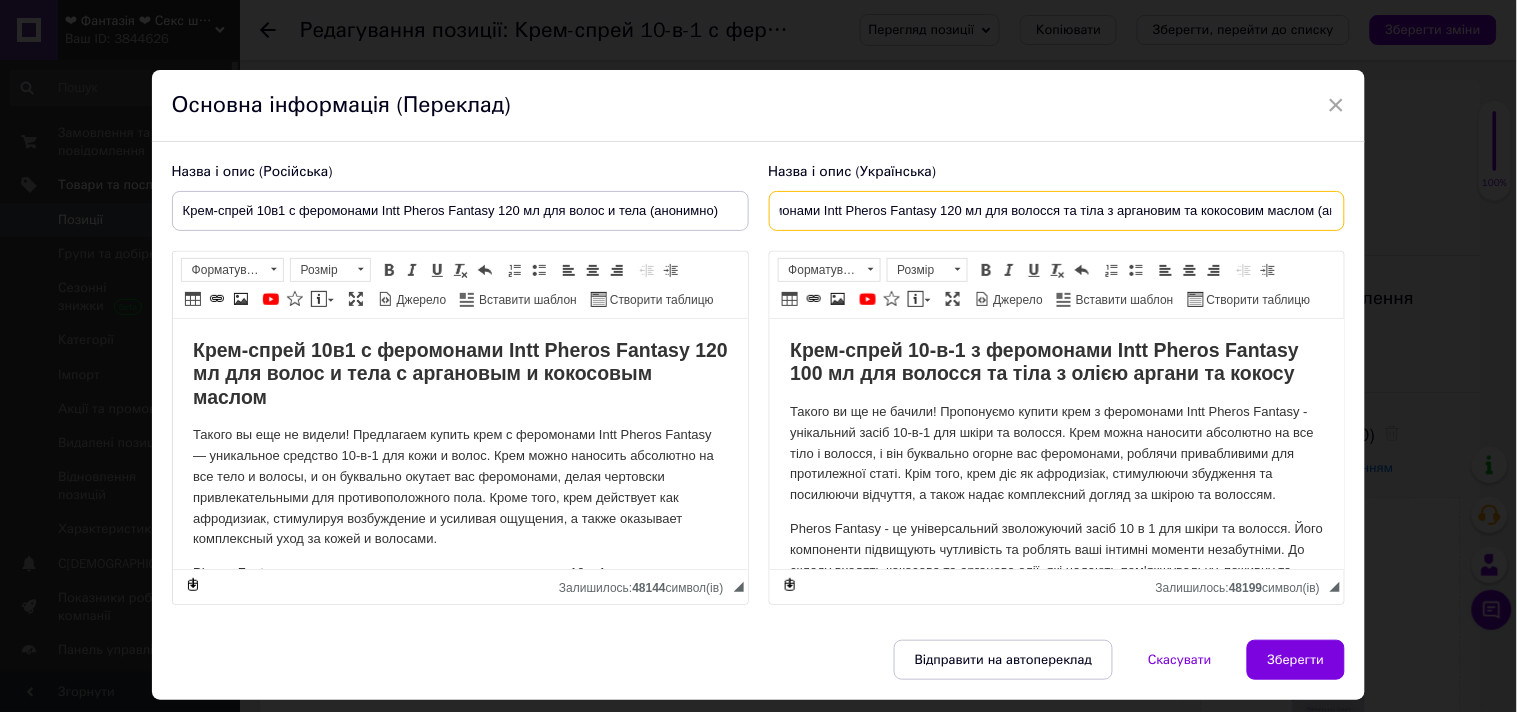 type on "Крем-спрей 10в1 з феромонами Intt Pheros Fantasy 120 мл для волосся та тіла з аргановим та кокосовим маслом (анонімно)" 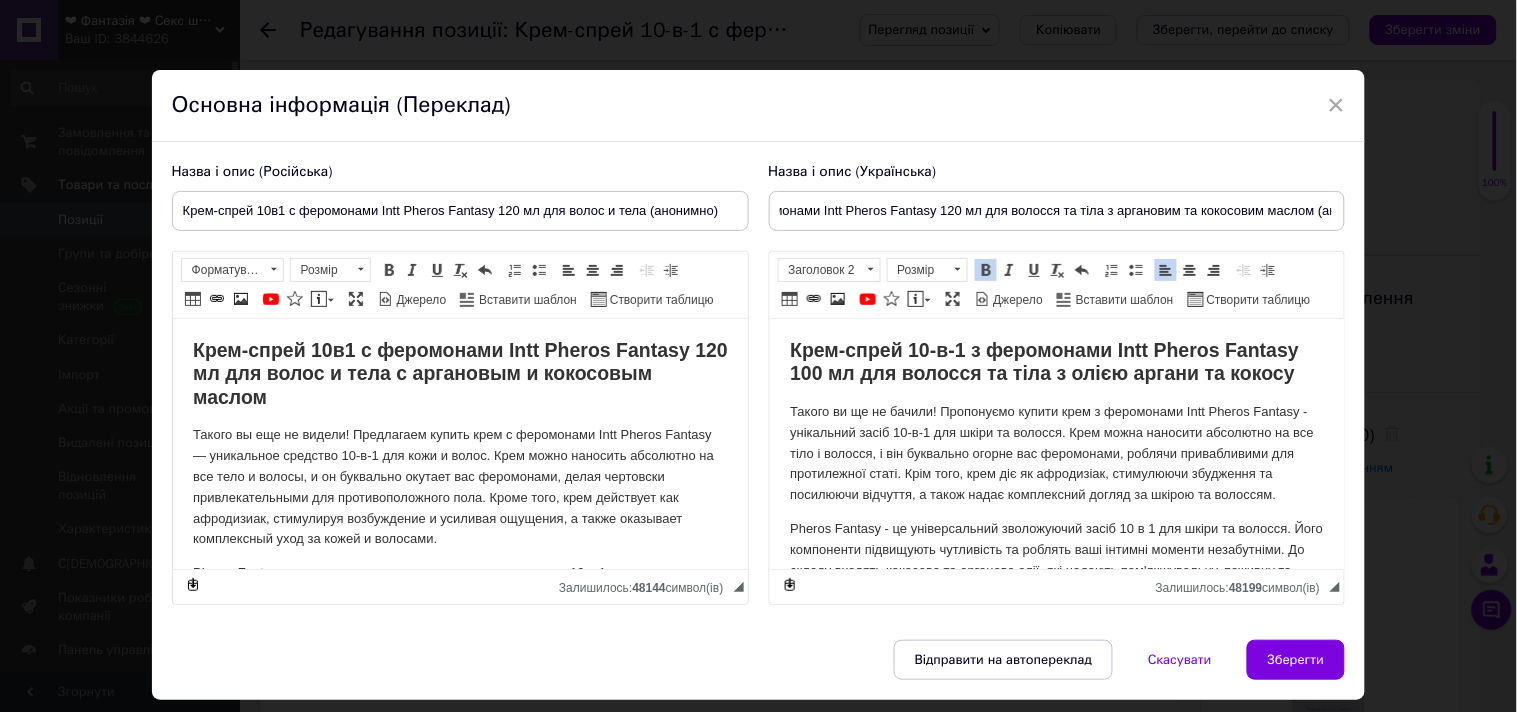 scroll, scrollTop: 0, scrollLeft: 0, axis: both 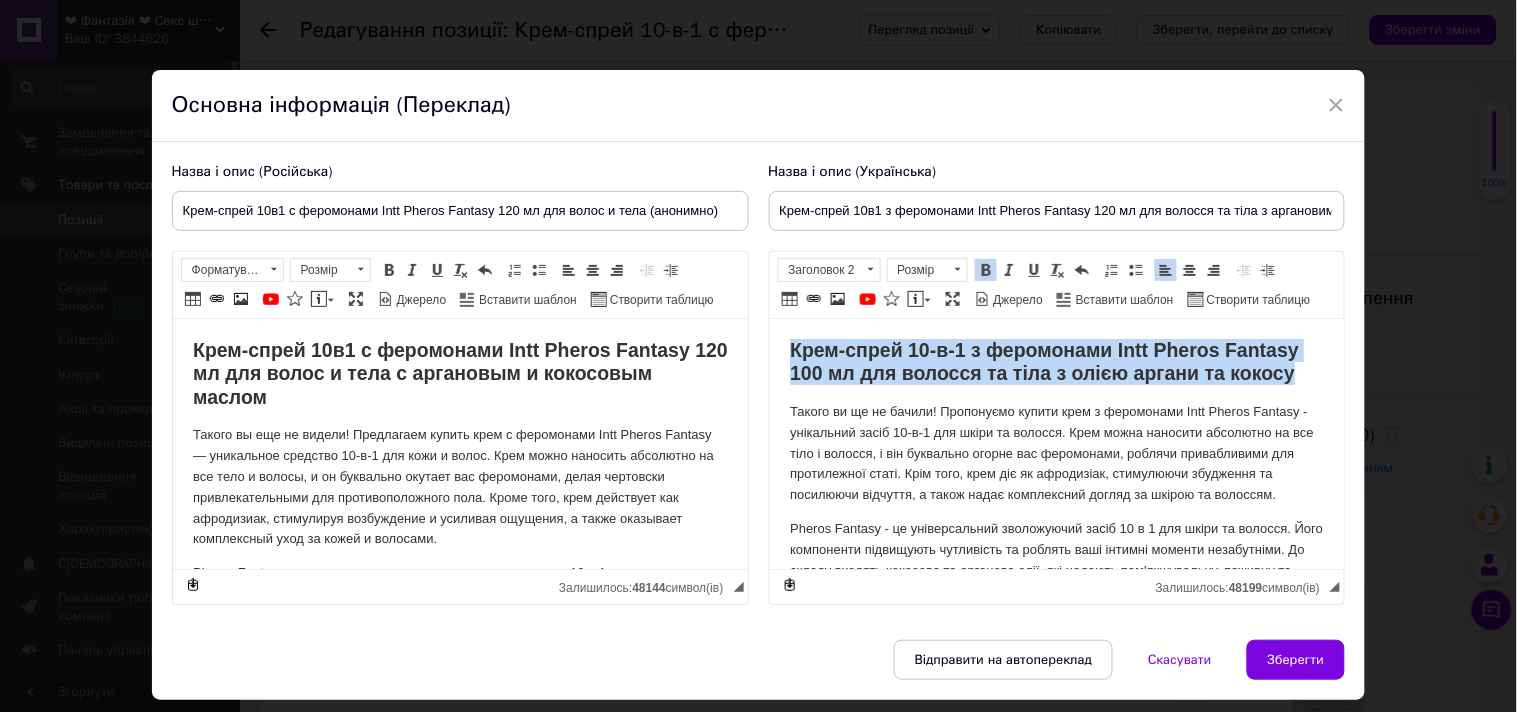 drag, startPoint x: 786, startPoint y: 346, endPoint x: 1310, endPoint y: 378, distance: 524.9762 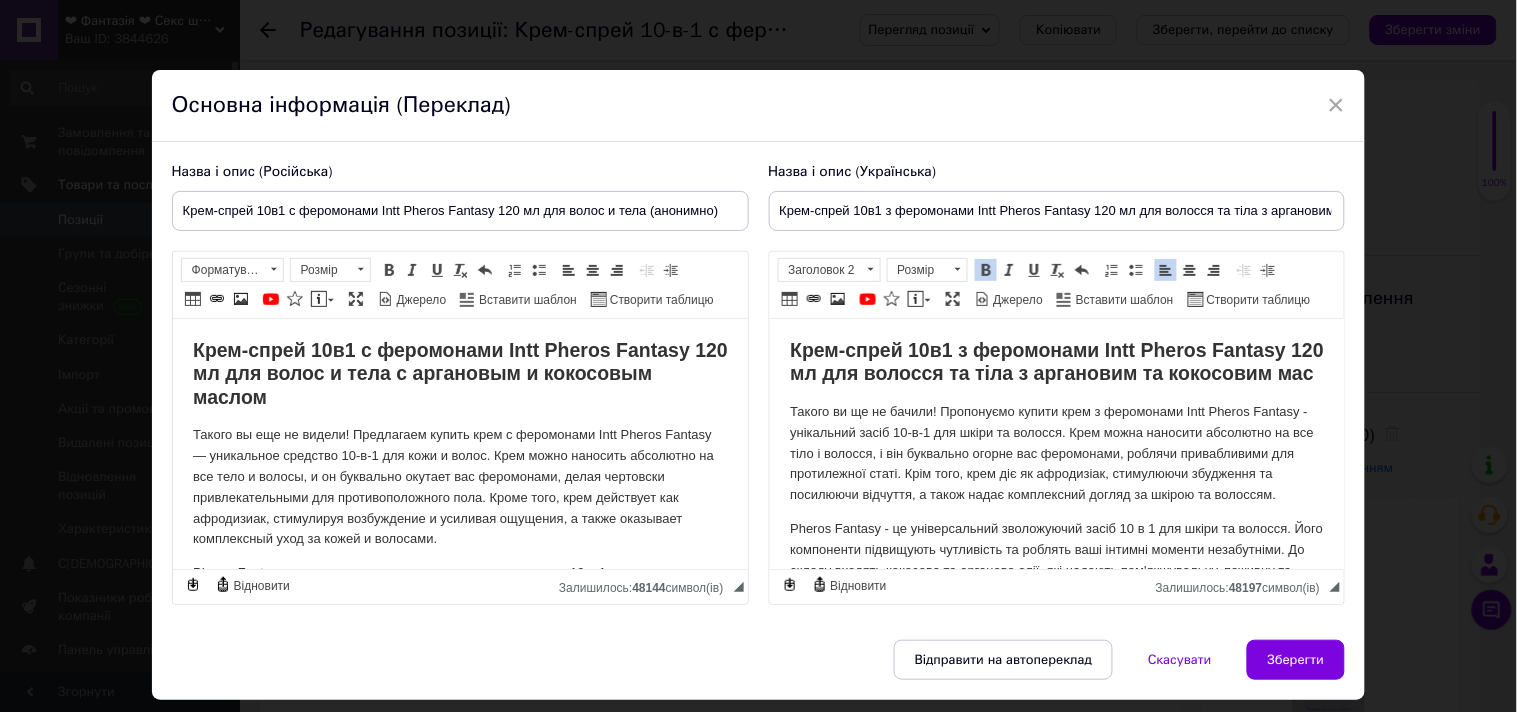 type 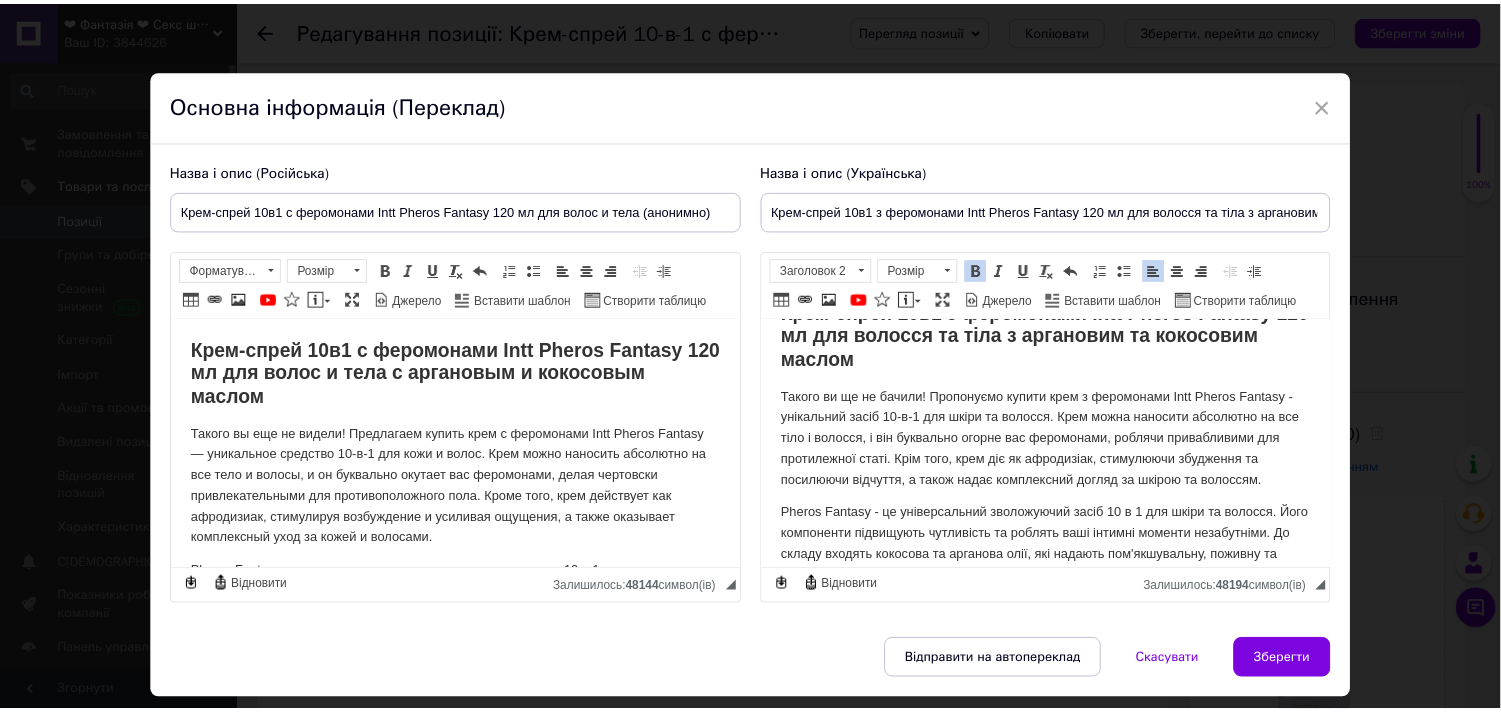 scroll, scrollTop: 111, scrollLeft: 0, axis: vertical 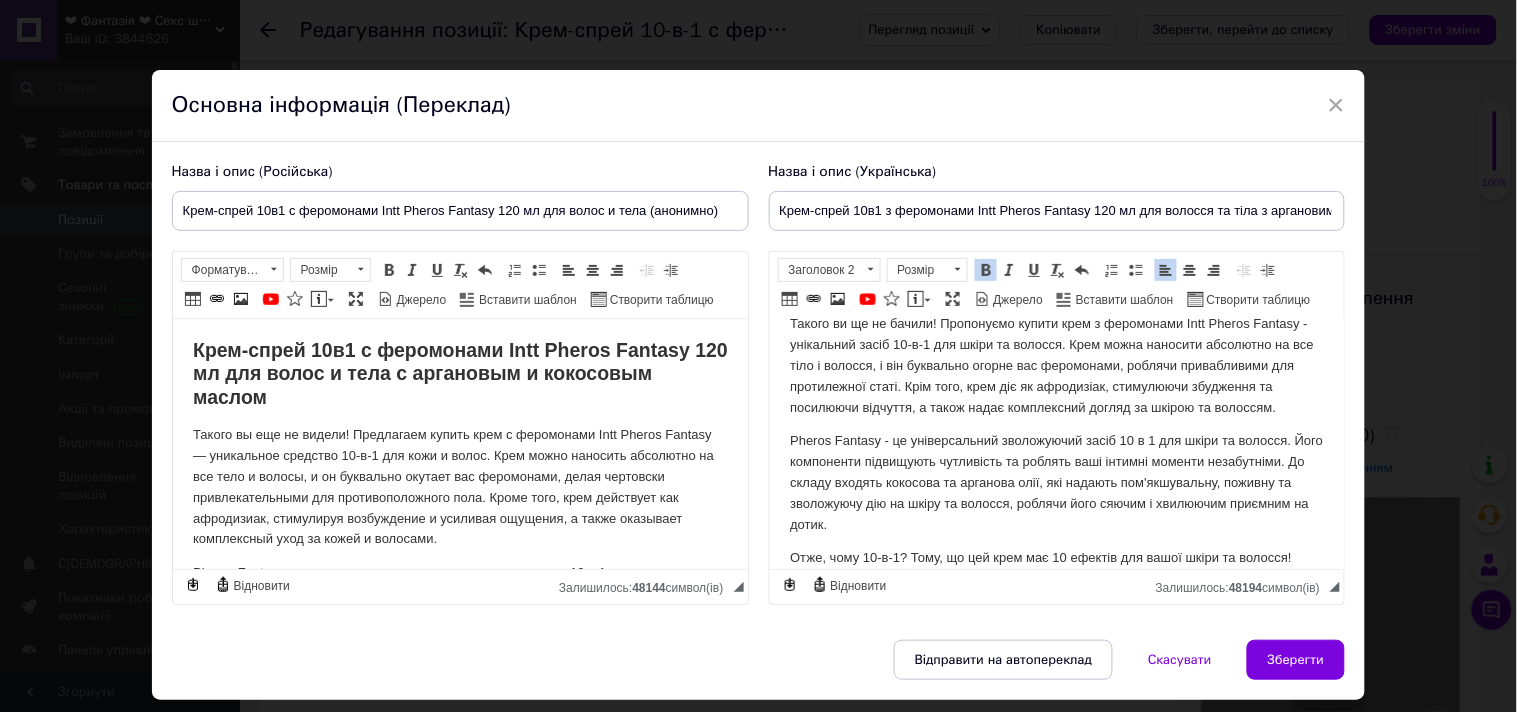 drag, startPoint x: 1250, startPoint y: 677, endPoint x: 1218, endPoint y: 646, distance: 44.553337 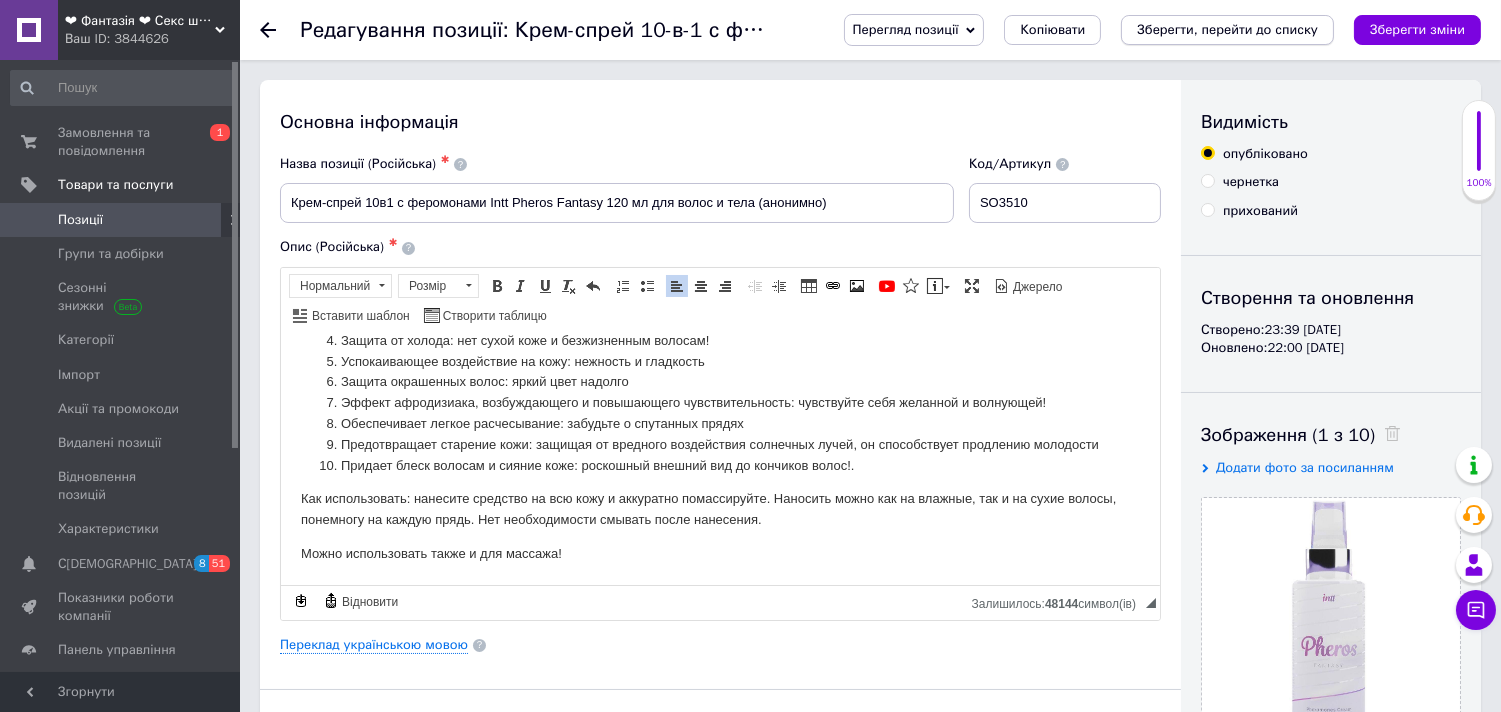 click on "Зберегти, перейти до списку" at bounding box center [1227, 29] 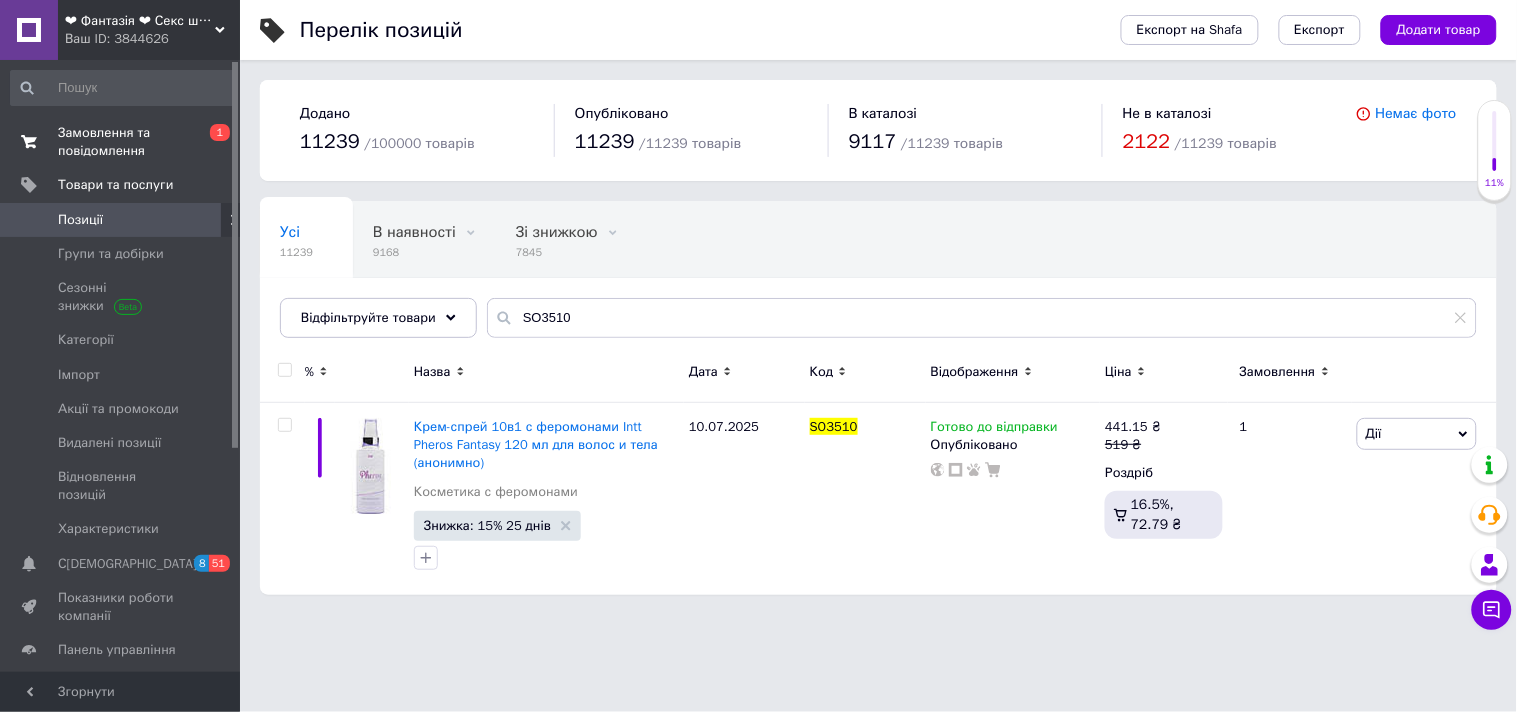 click on "Замовлення та повідомлення" at bounding box center (121, 142) 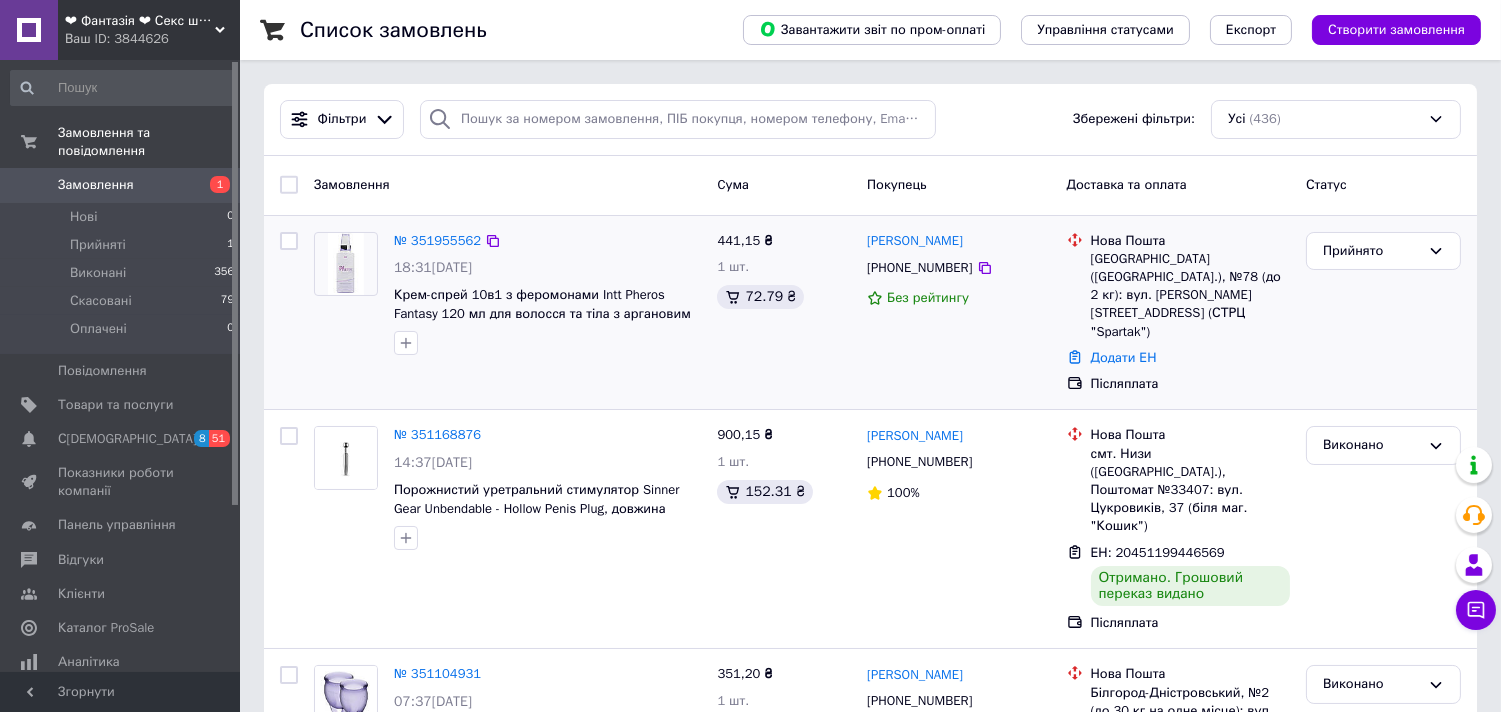 click on "[PHONE_NUMBER]" at bounding box center (919, 268) 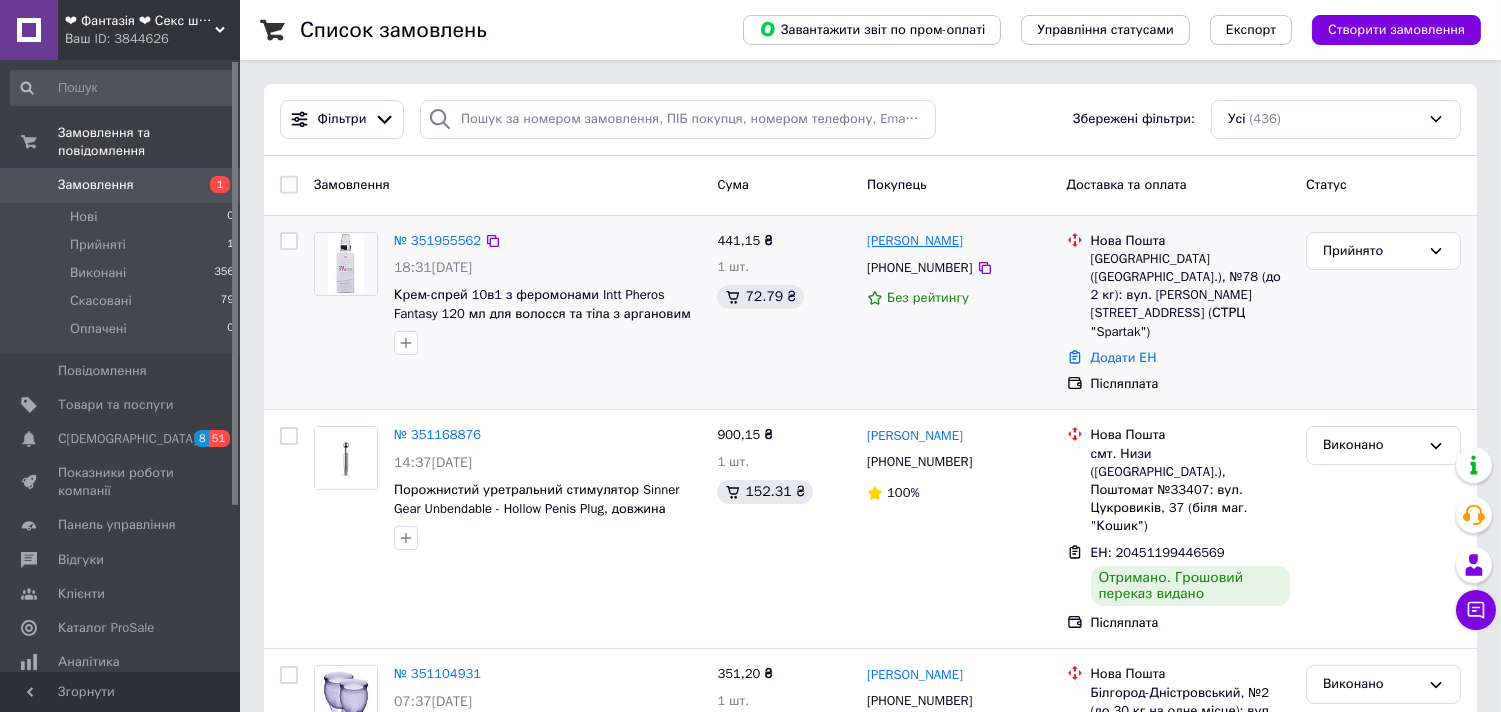 click on "[PERSON_NAME]" at bounding box center (915, 241) 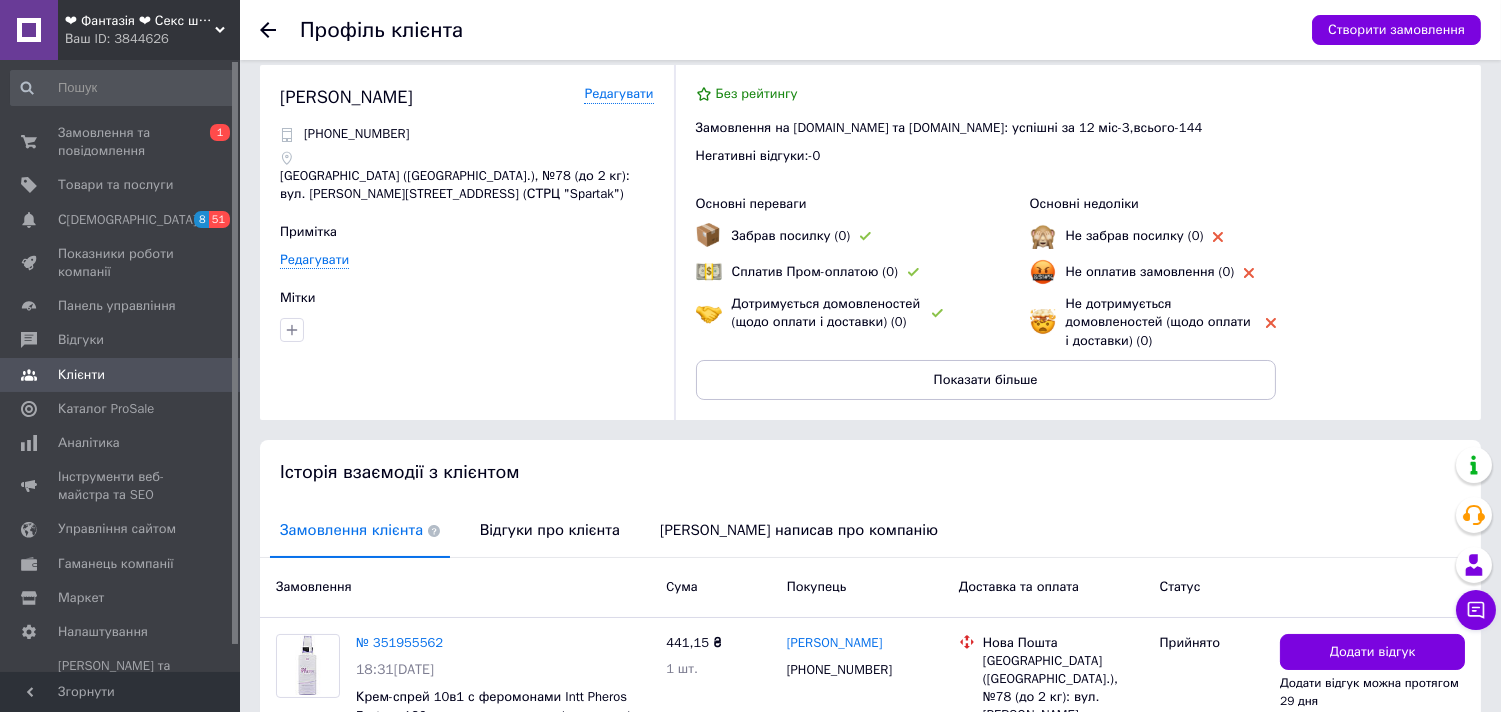 scroll, scrollTop: 0, scrollLeft: 0, axis: both 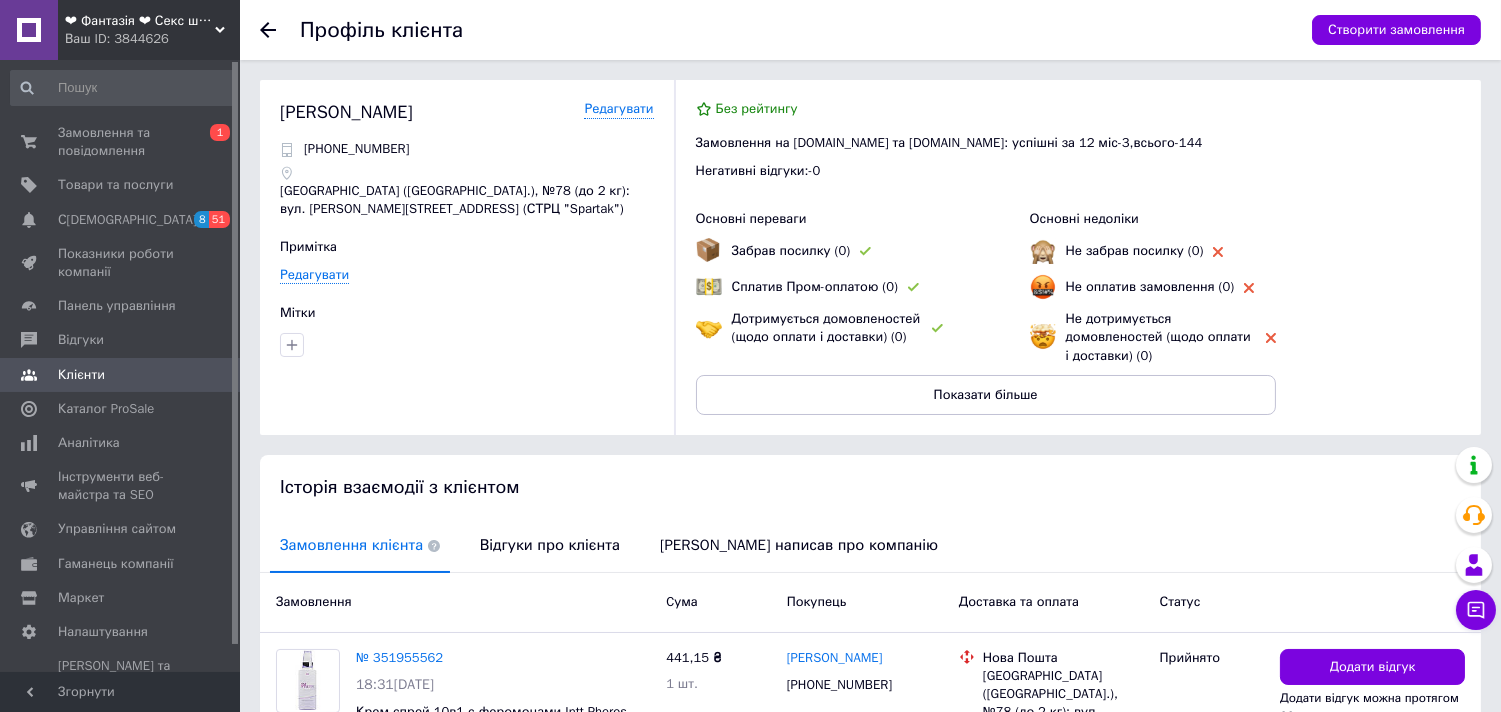click 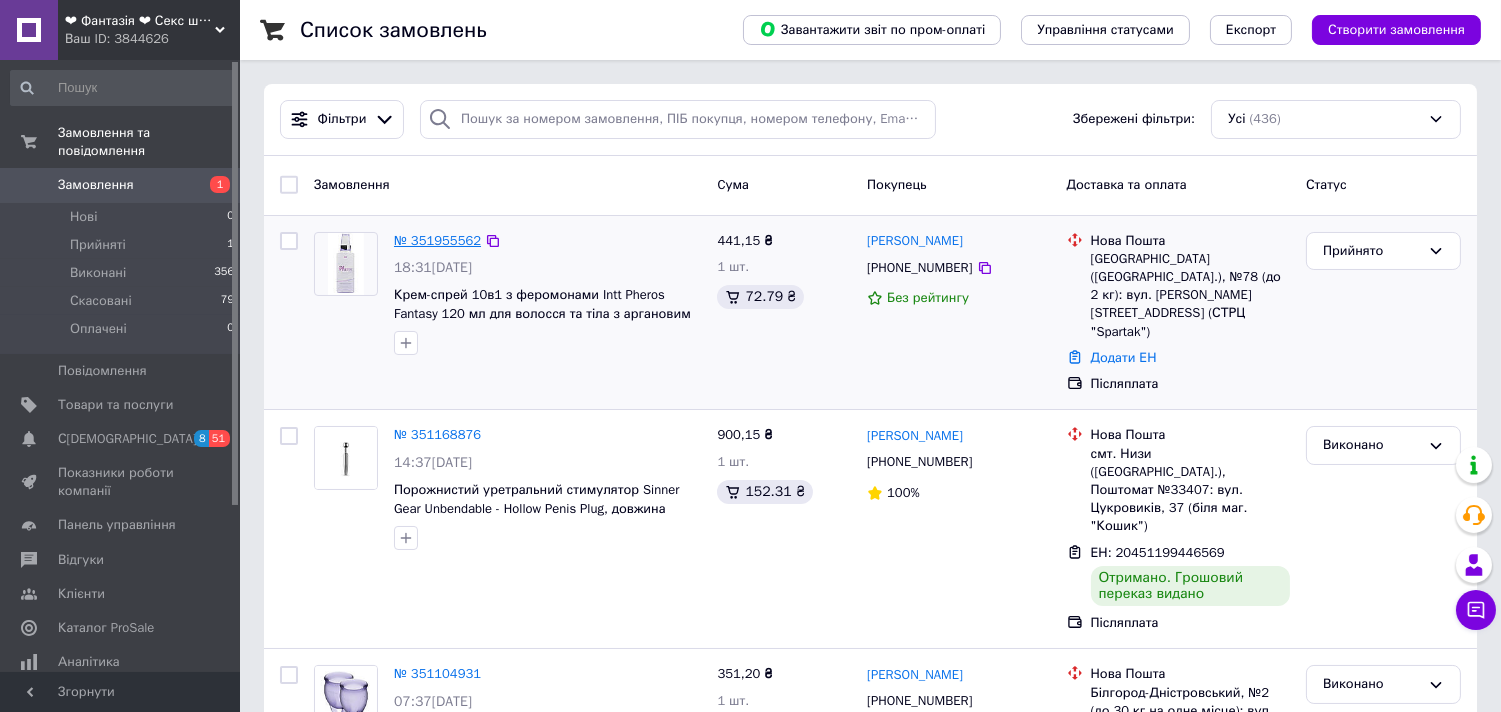click on "№ 351955562" at bounding box center (437, 240) 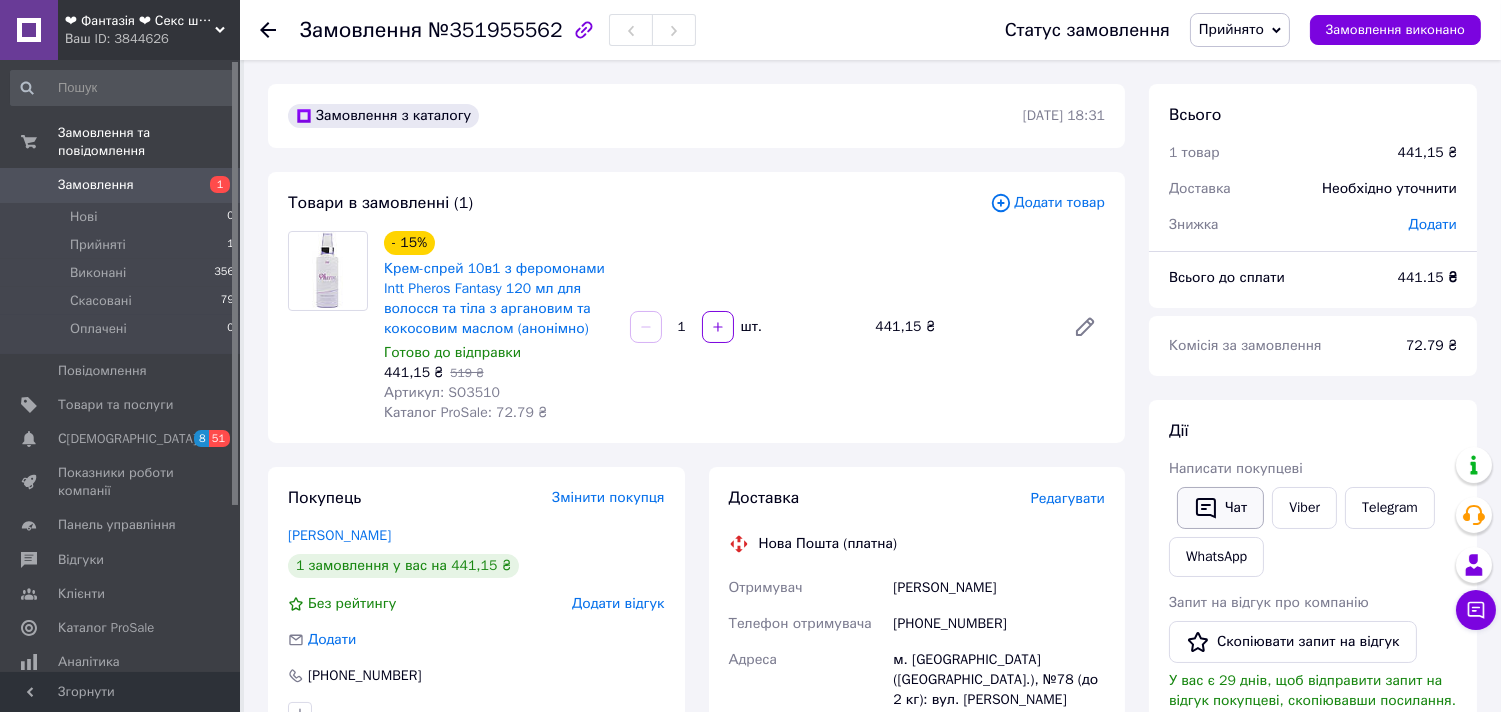 click on "Чат" at bounding box center (1220, 508) 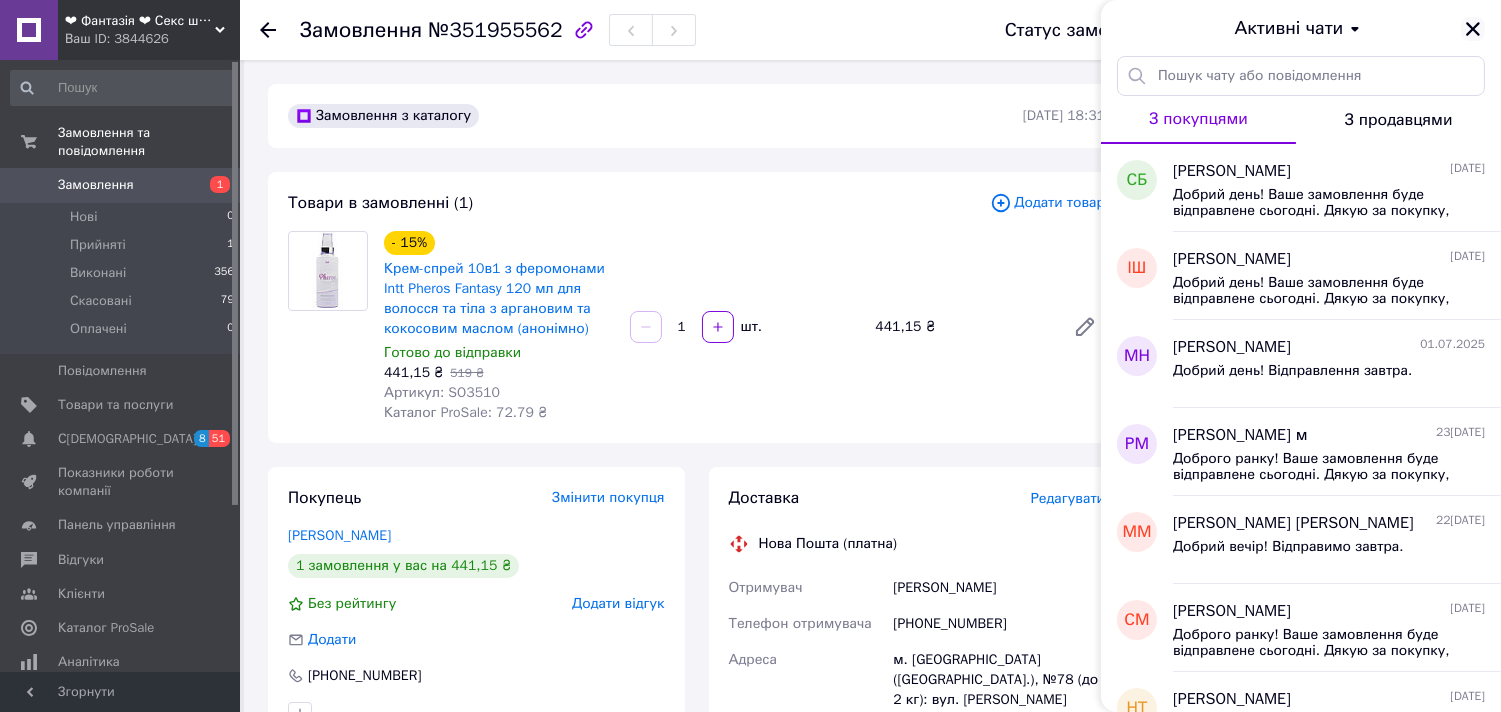 click 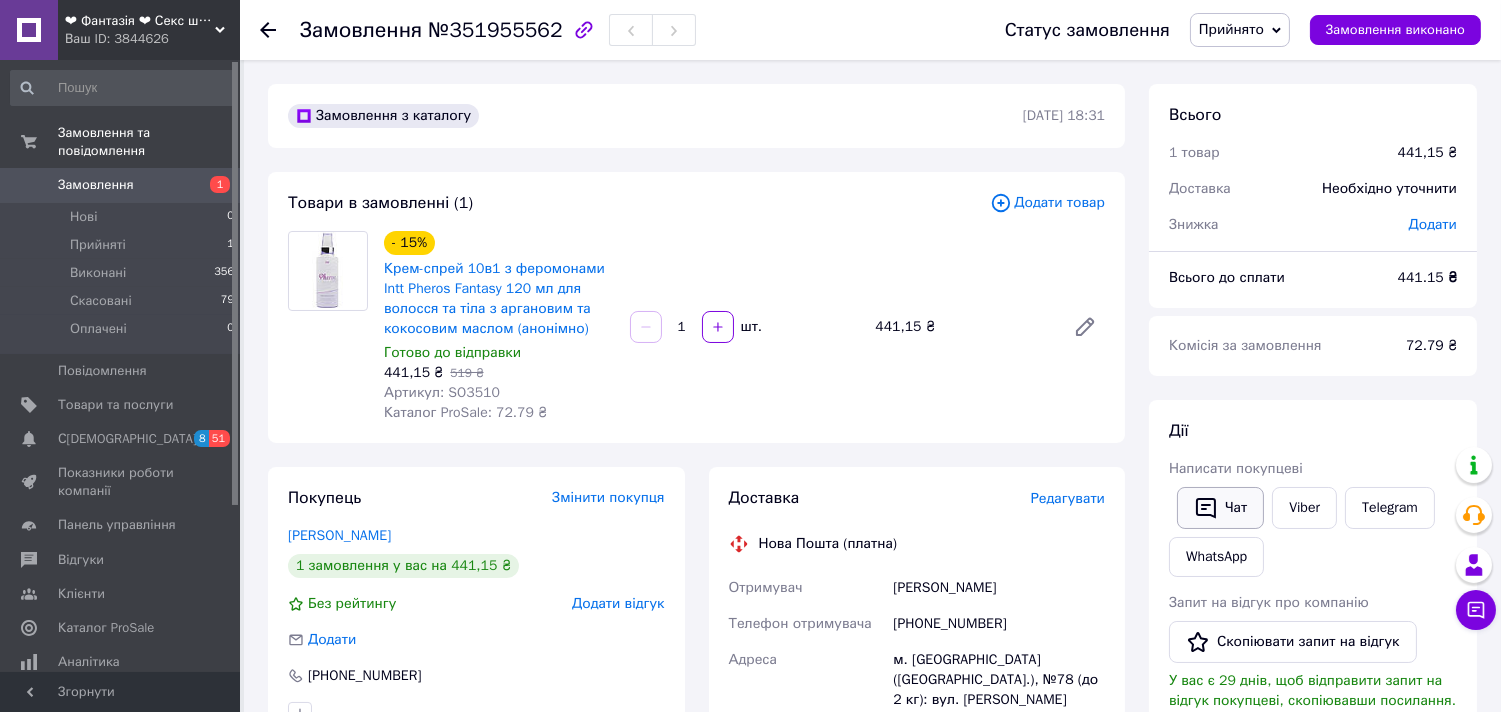 click on "Чат" at bounding box center (1220, 508) 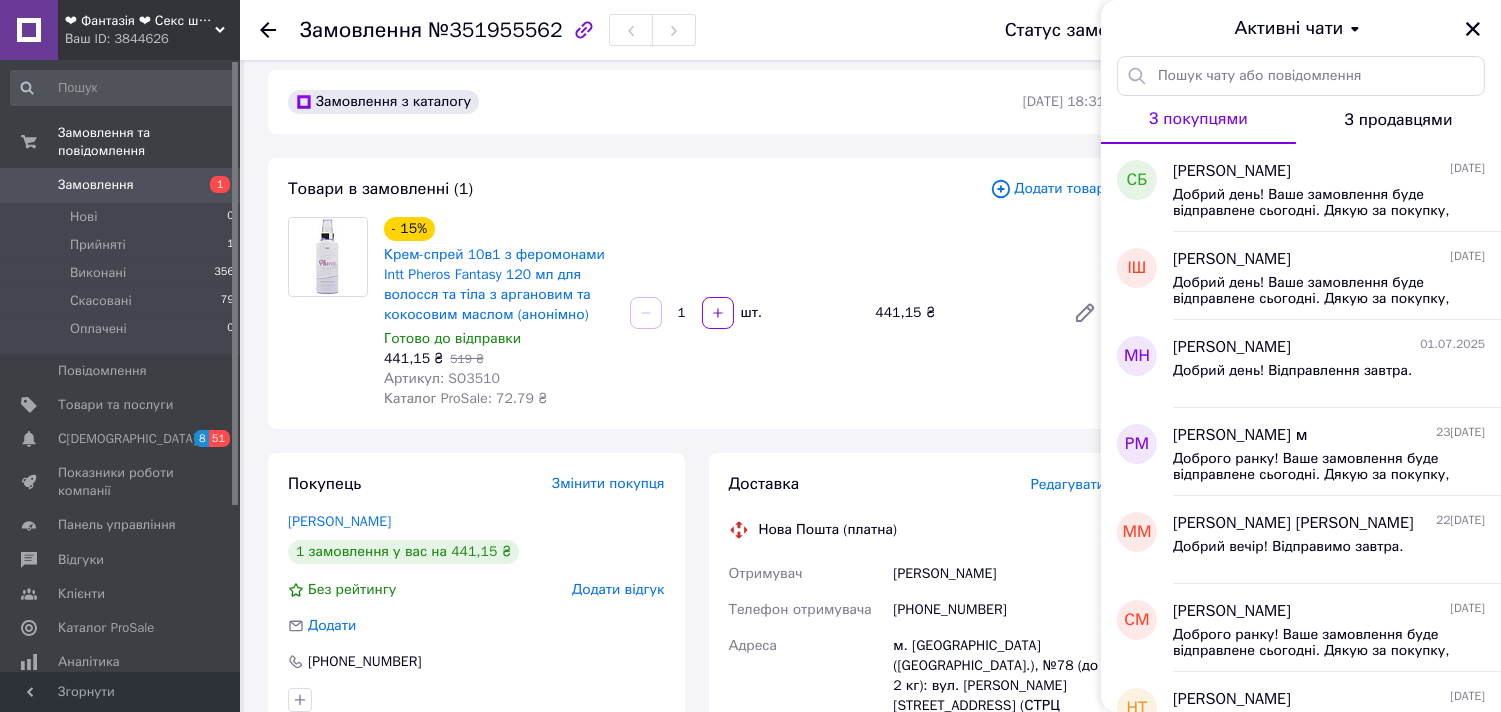 scroll, scrollTop: 0, scrollLeft: 0, axis: both 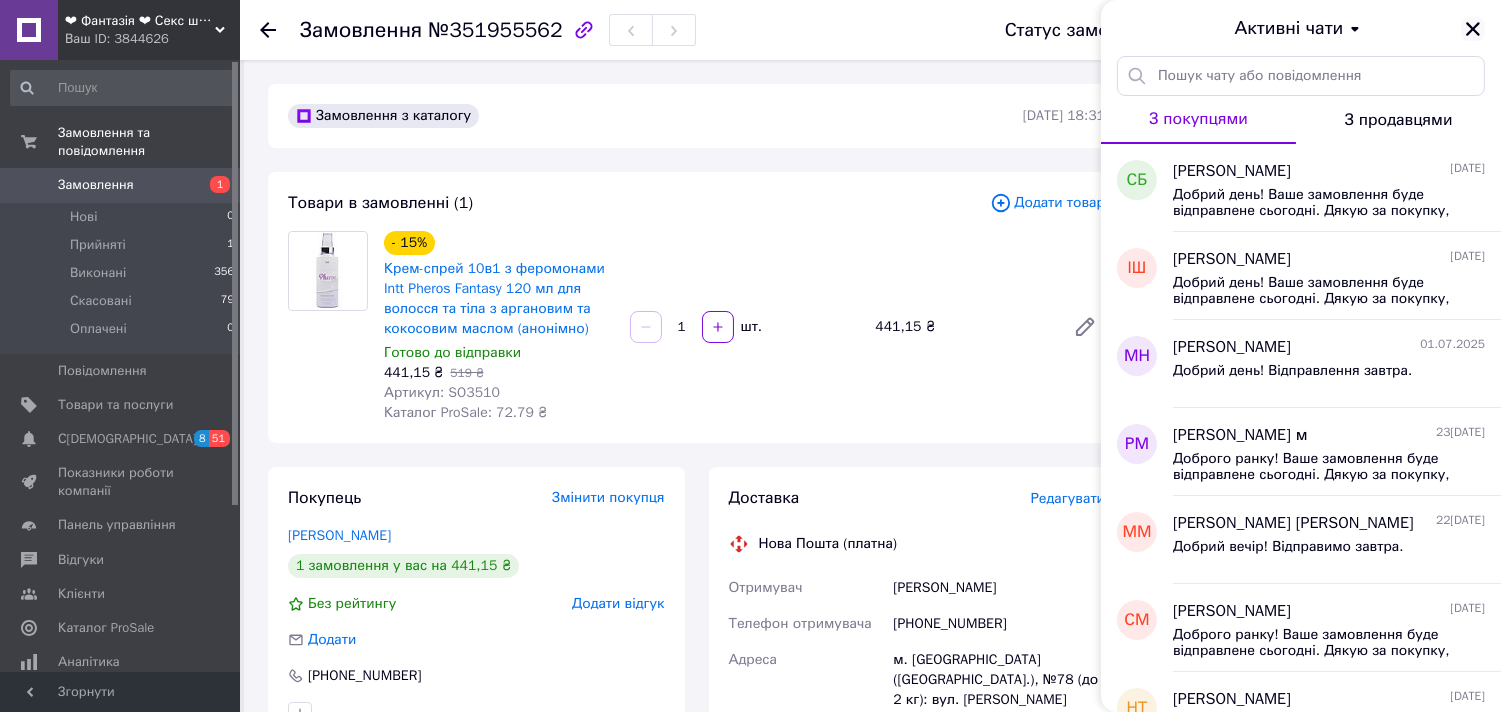 click 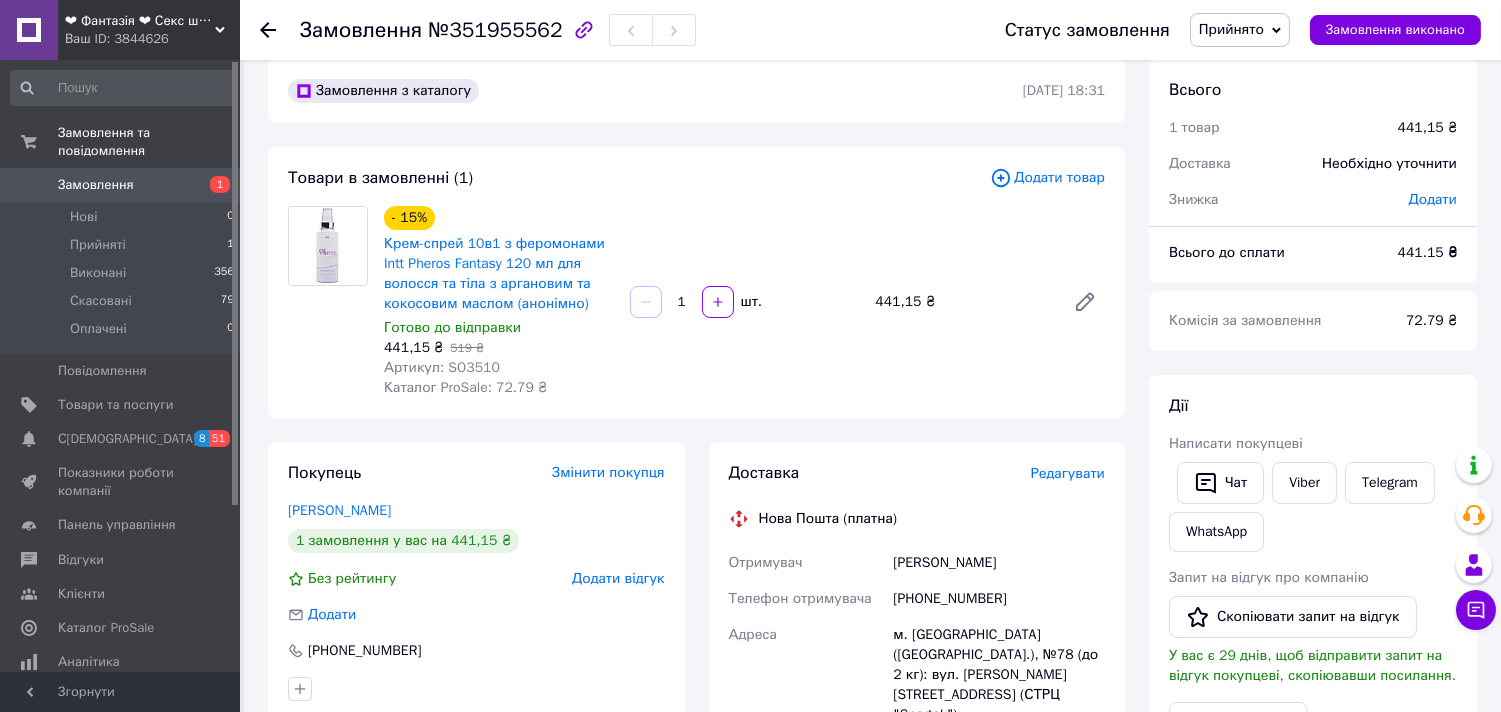 scroll, scrollTop: 0, scrollLeft: 0, axis: both 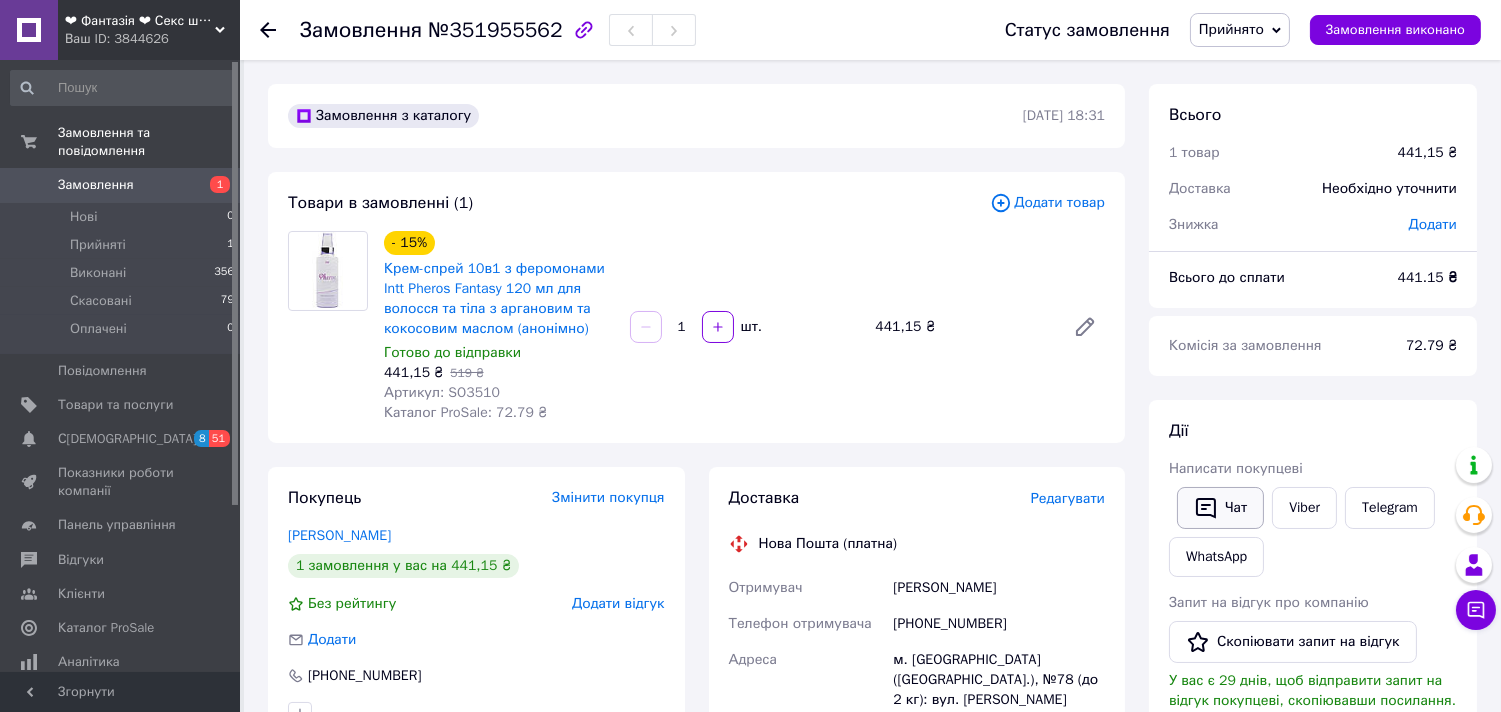 click on "Чат" at bounding box center [1220, 508] 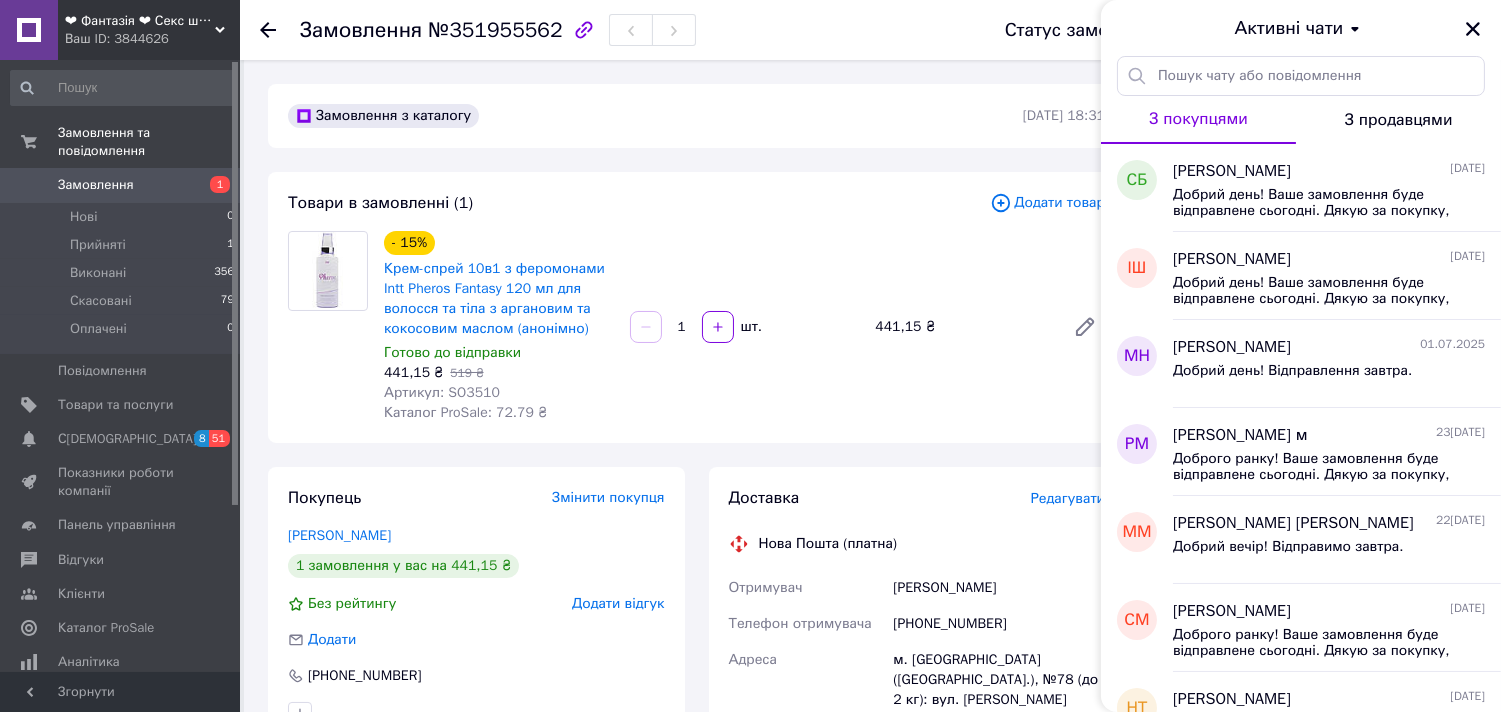 click on "З продавцями" at bounding box center (1398, 120) 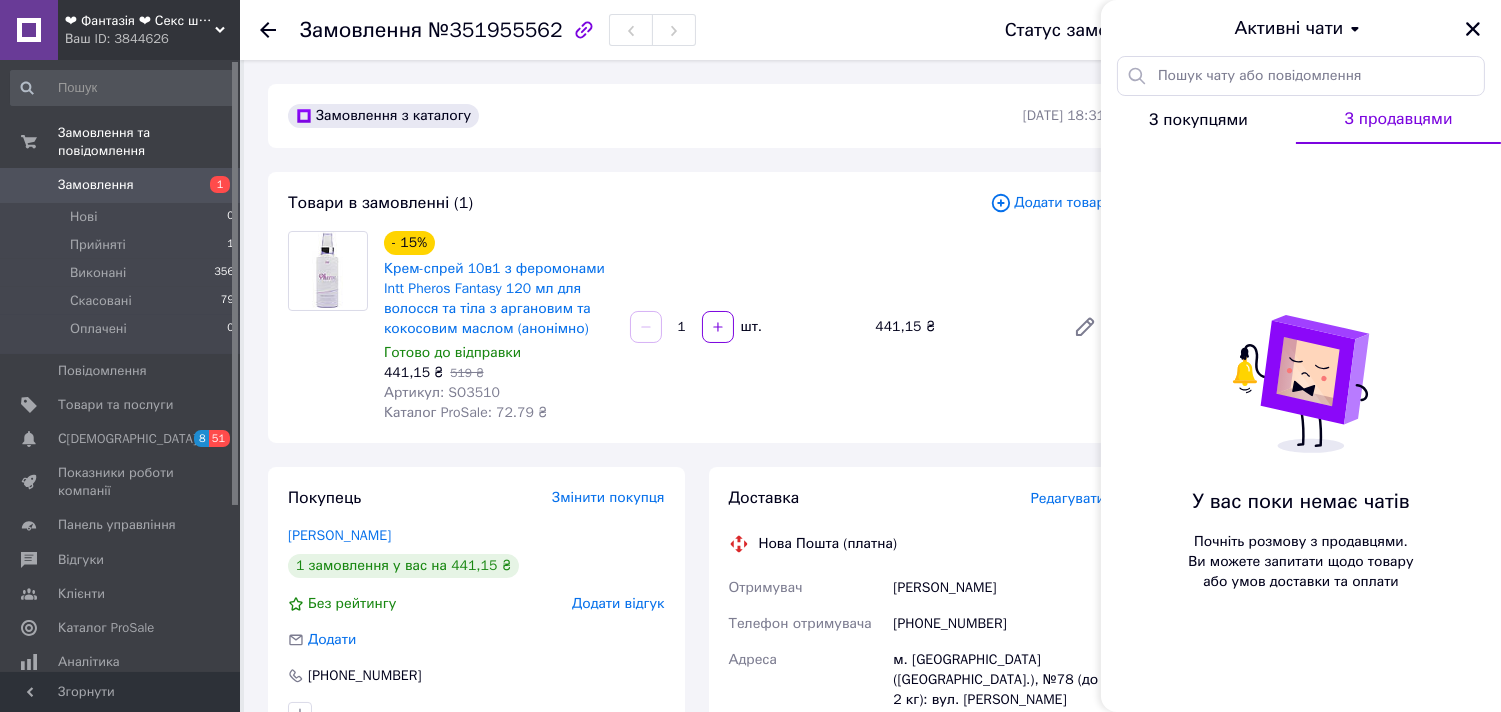 click on "З покупцями" at bounding box center [1198, 120] 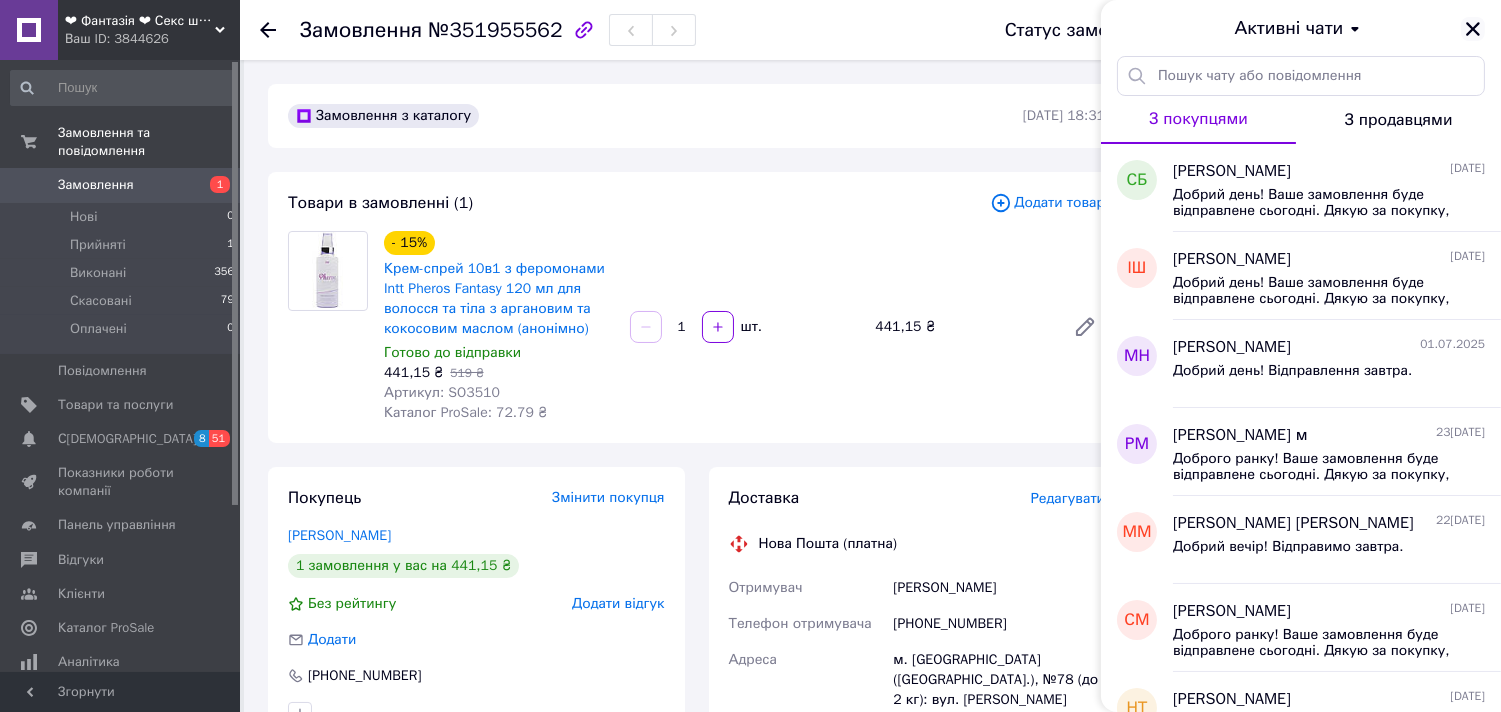 click 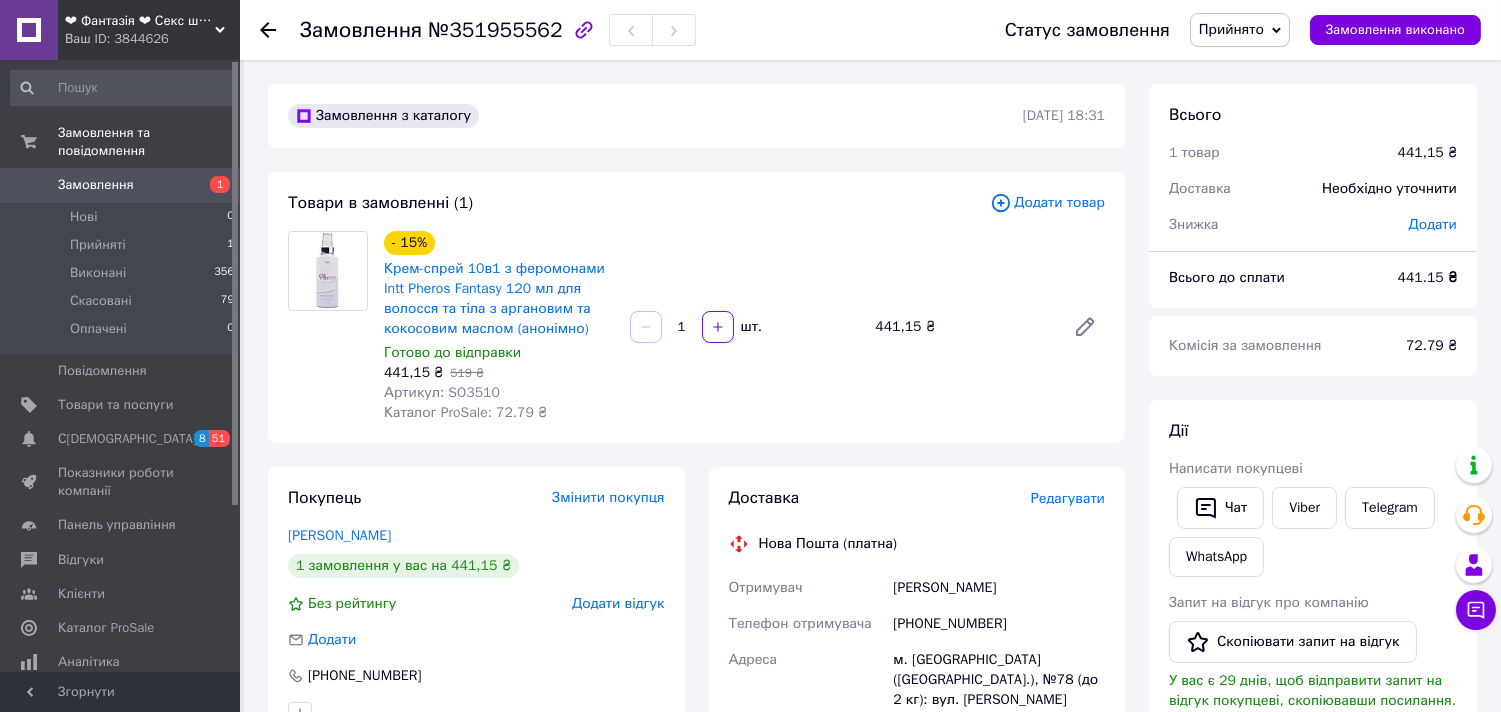 click 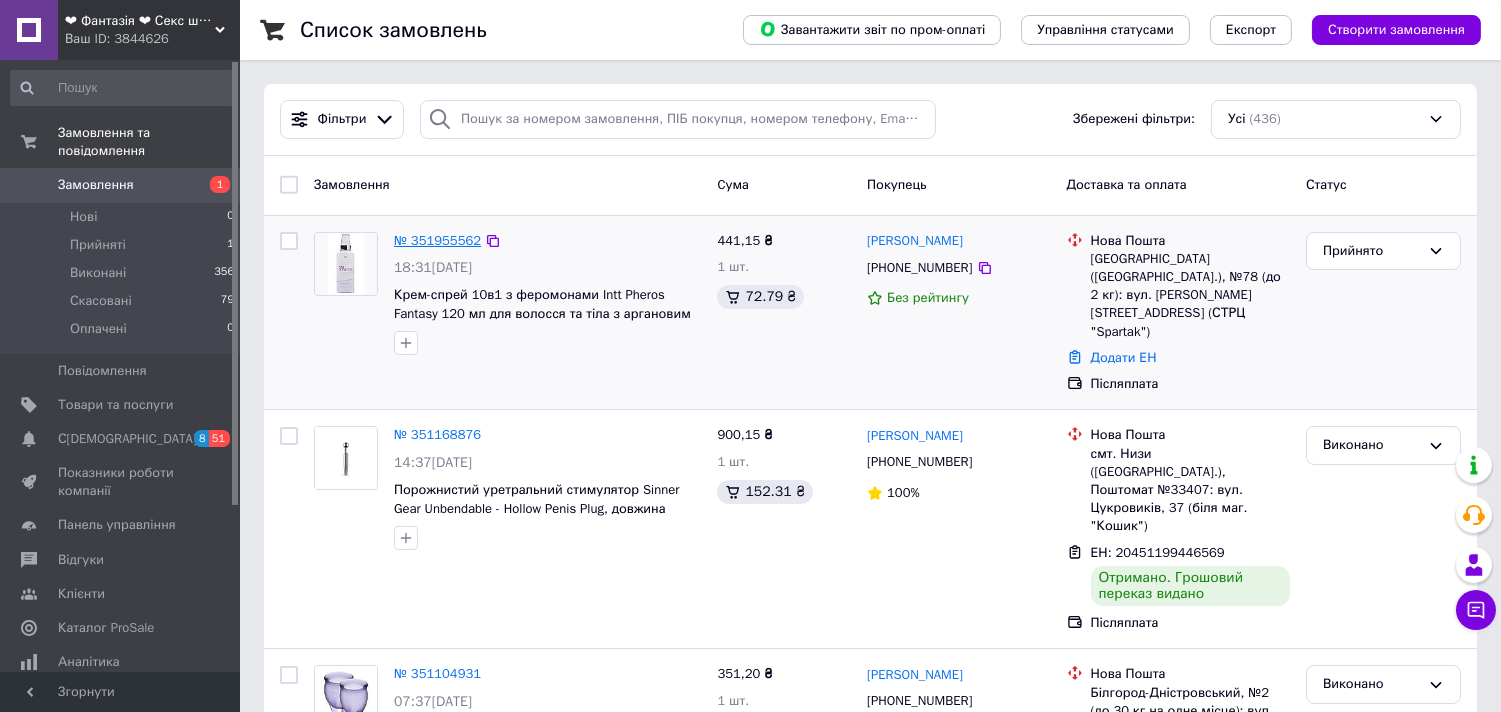 click on "№ 351955562" at bounding box center [437, 240] 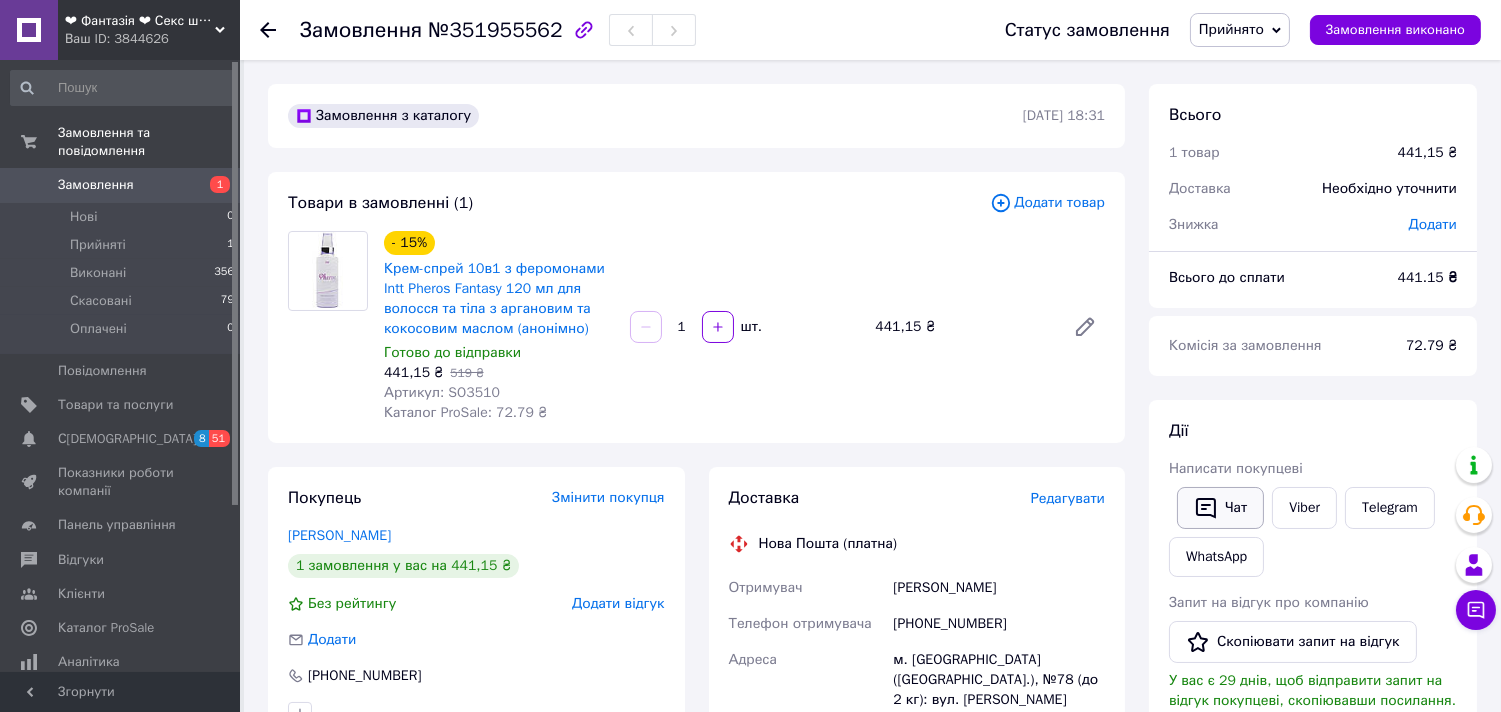 click 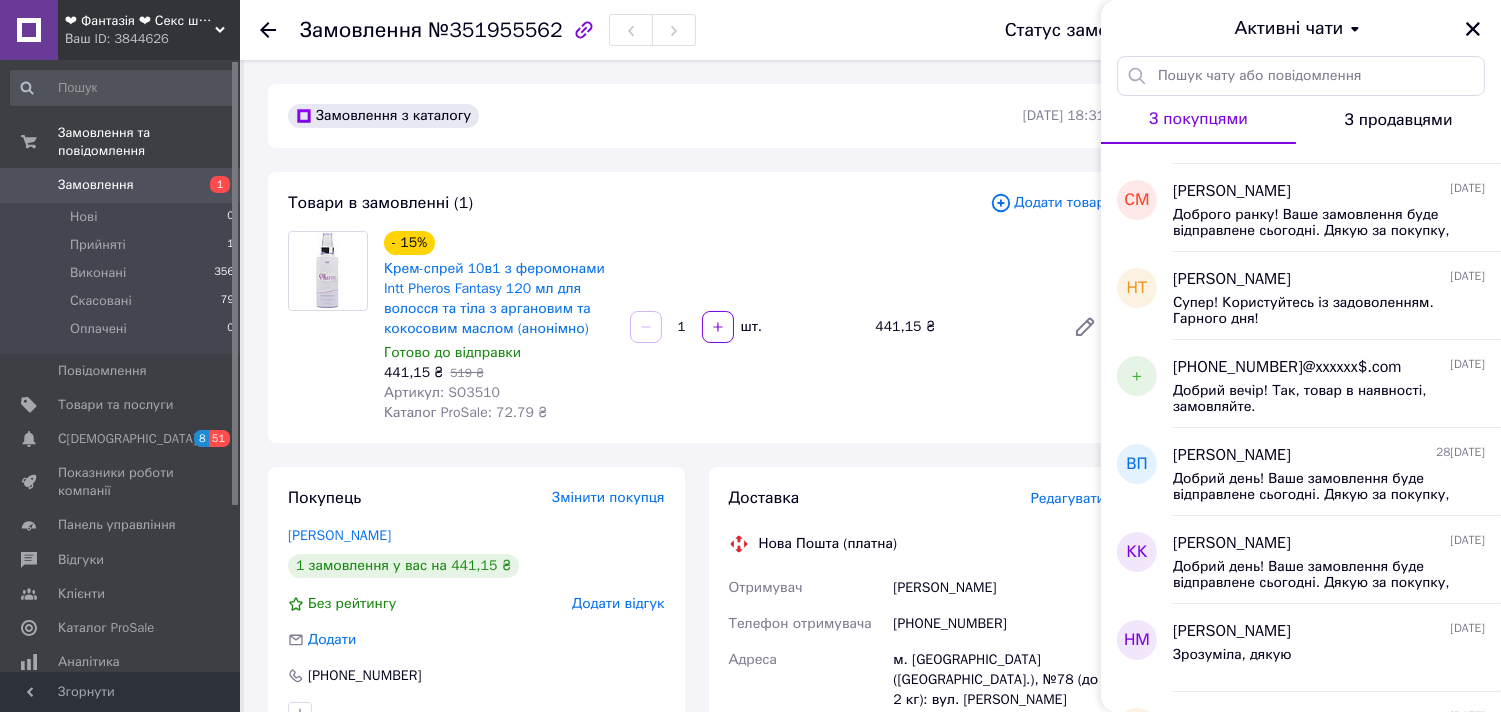 scroll, scrollTop: 0, scrollLeft: 0, axis: both 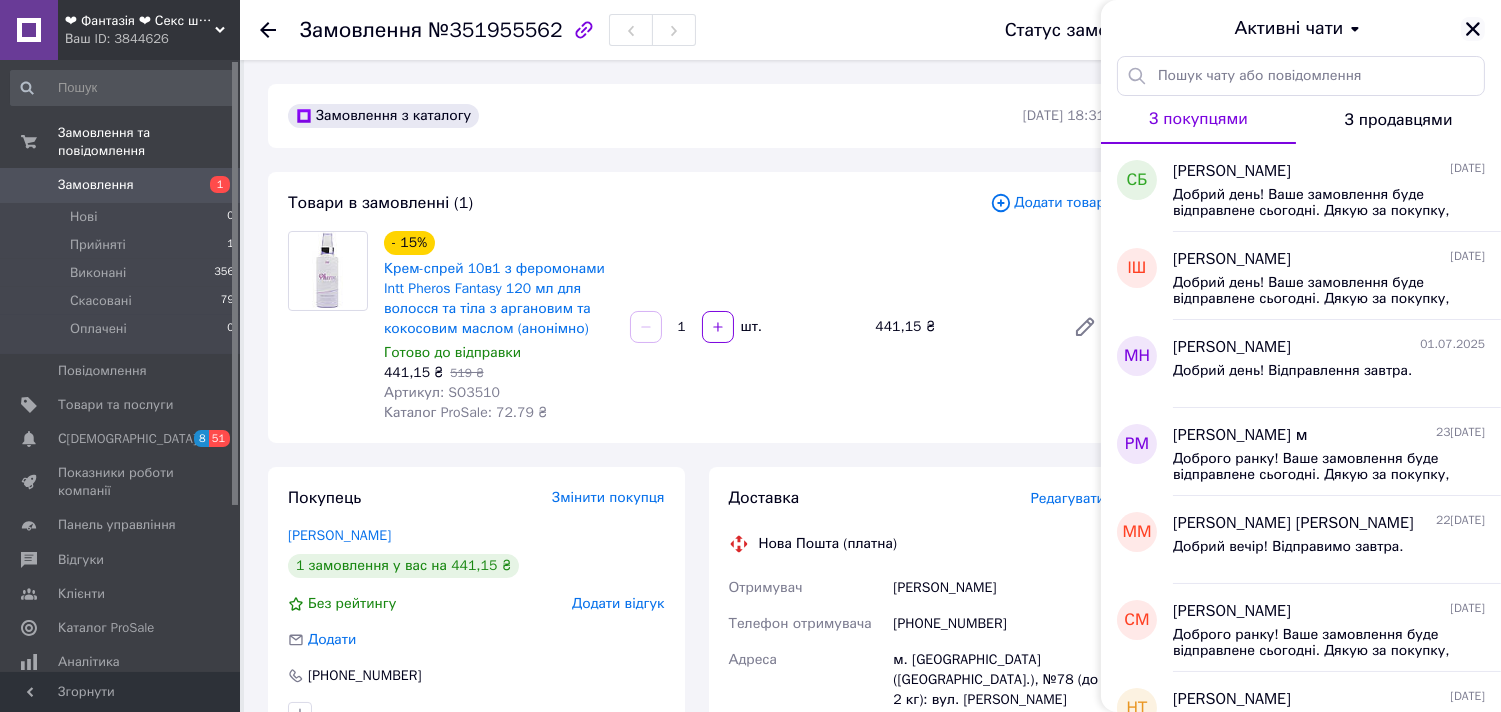 click 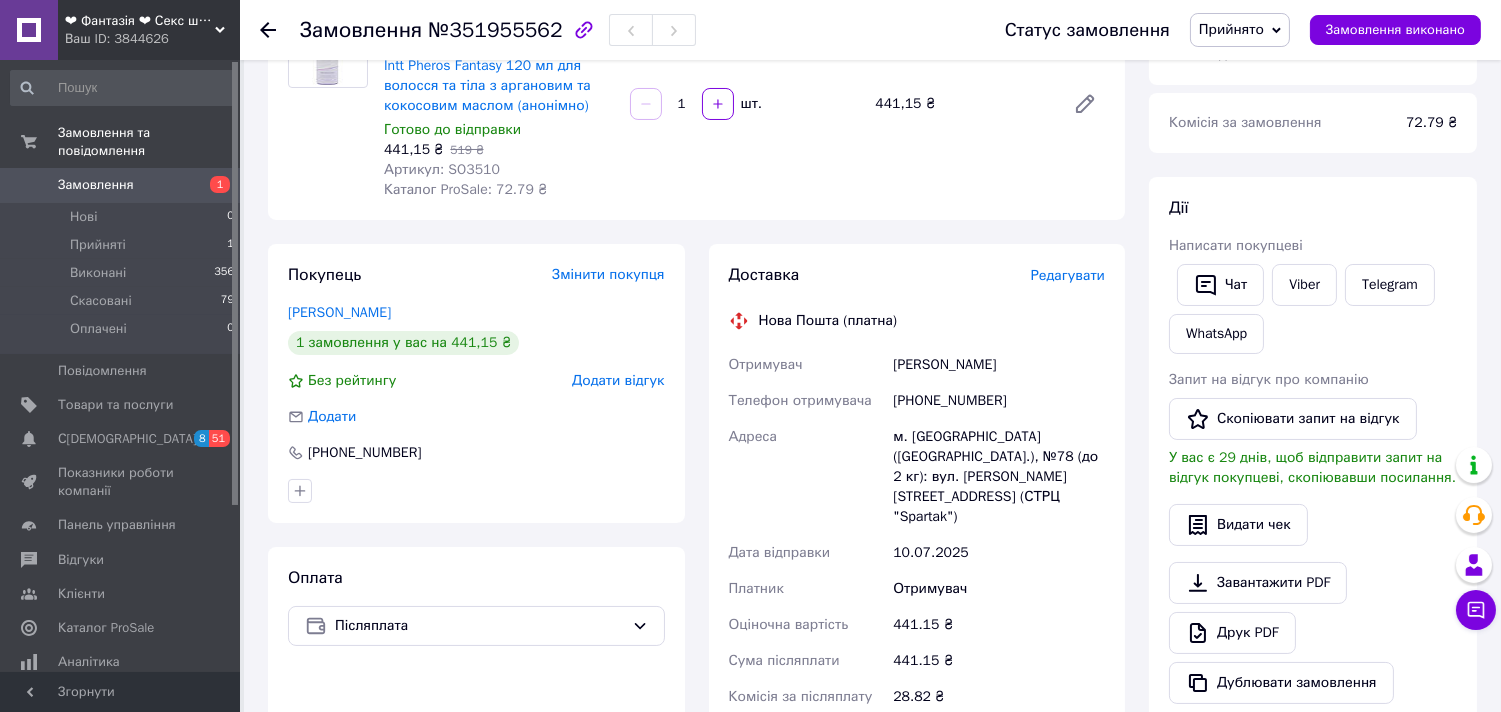 scroll, scrollTop: 167, scrollLeft: 0, axis: vertical 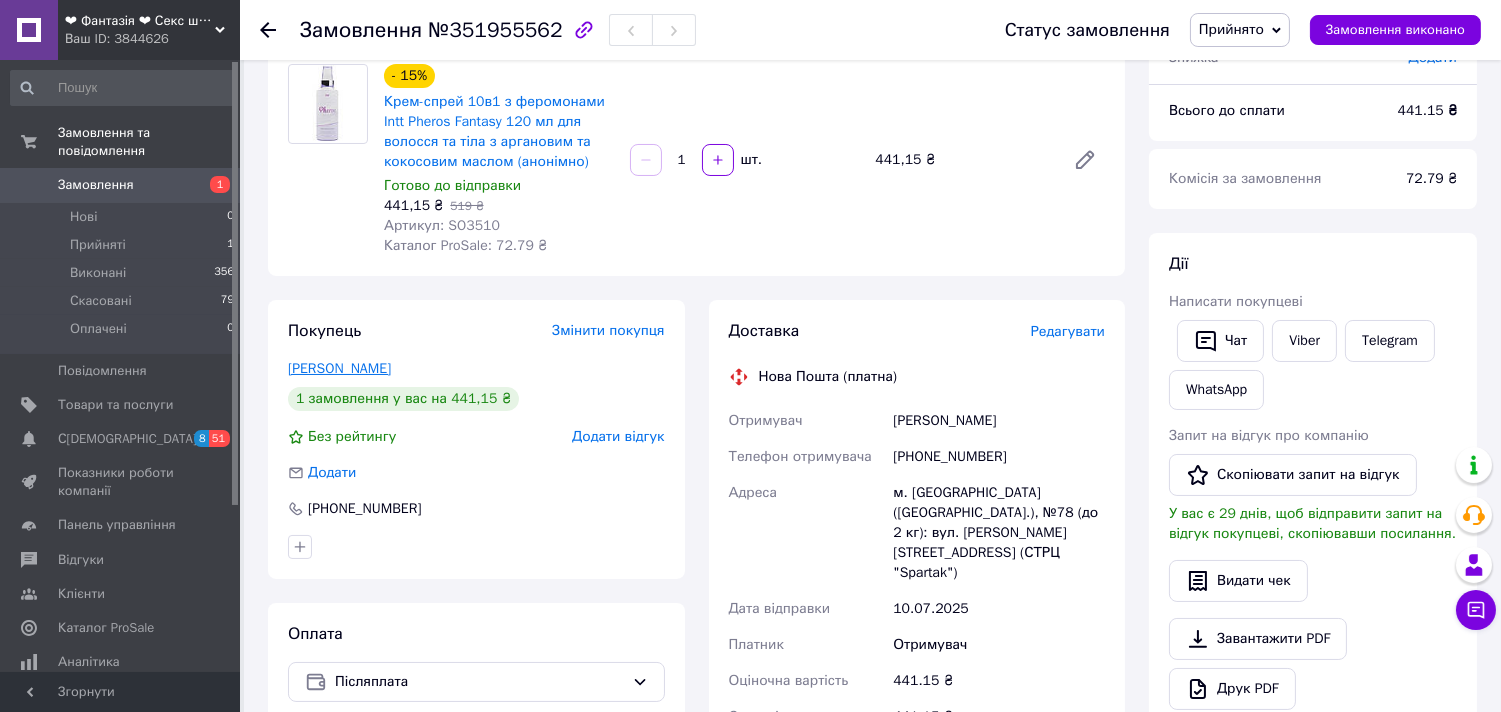 click on "[PERSON_NAME]" at bounding box center (339, 368) 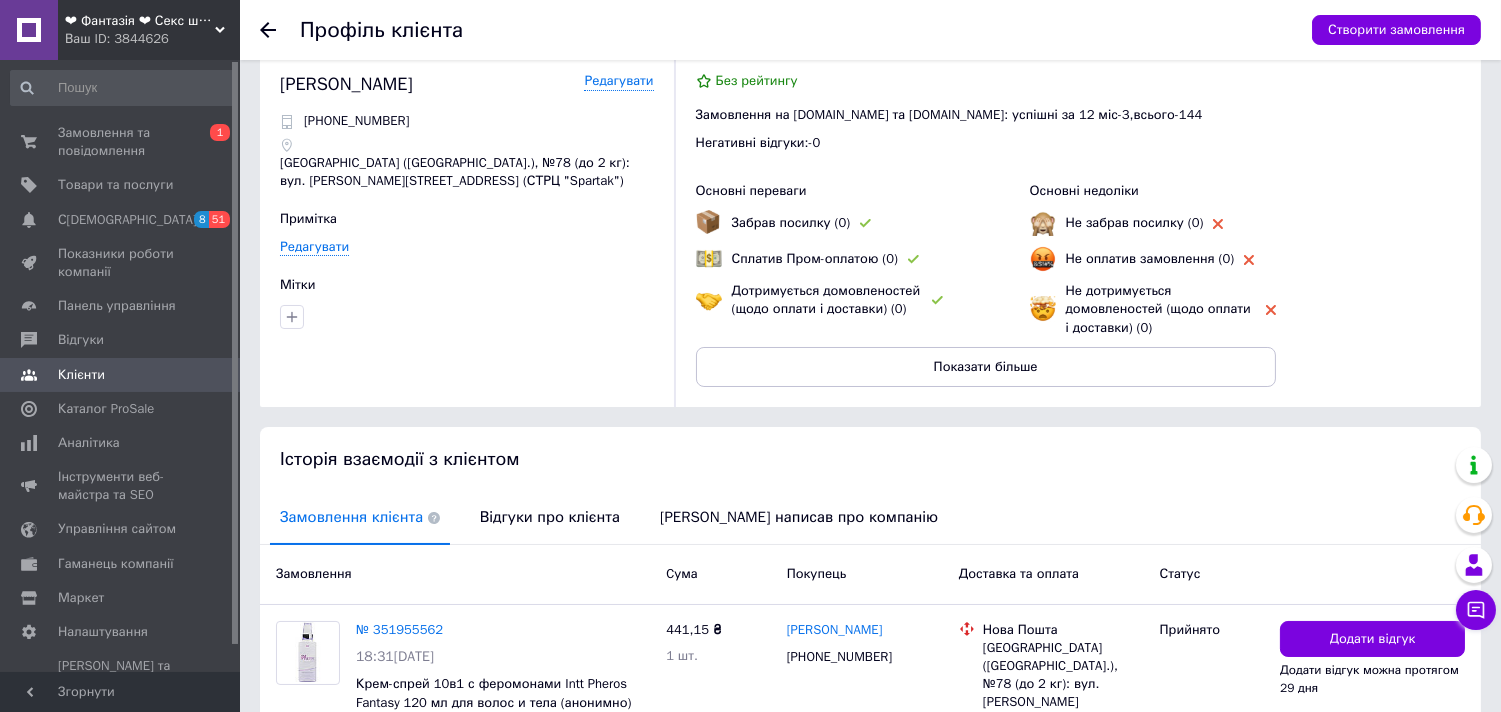 scroll, scrollTop: 0, scrollLeft: 0, axis: both 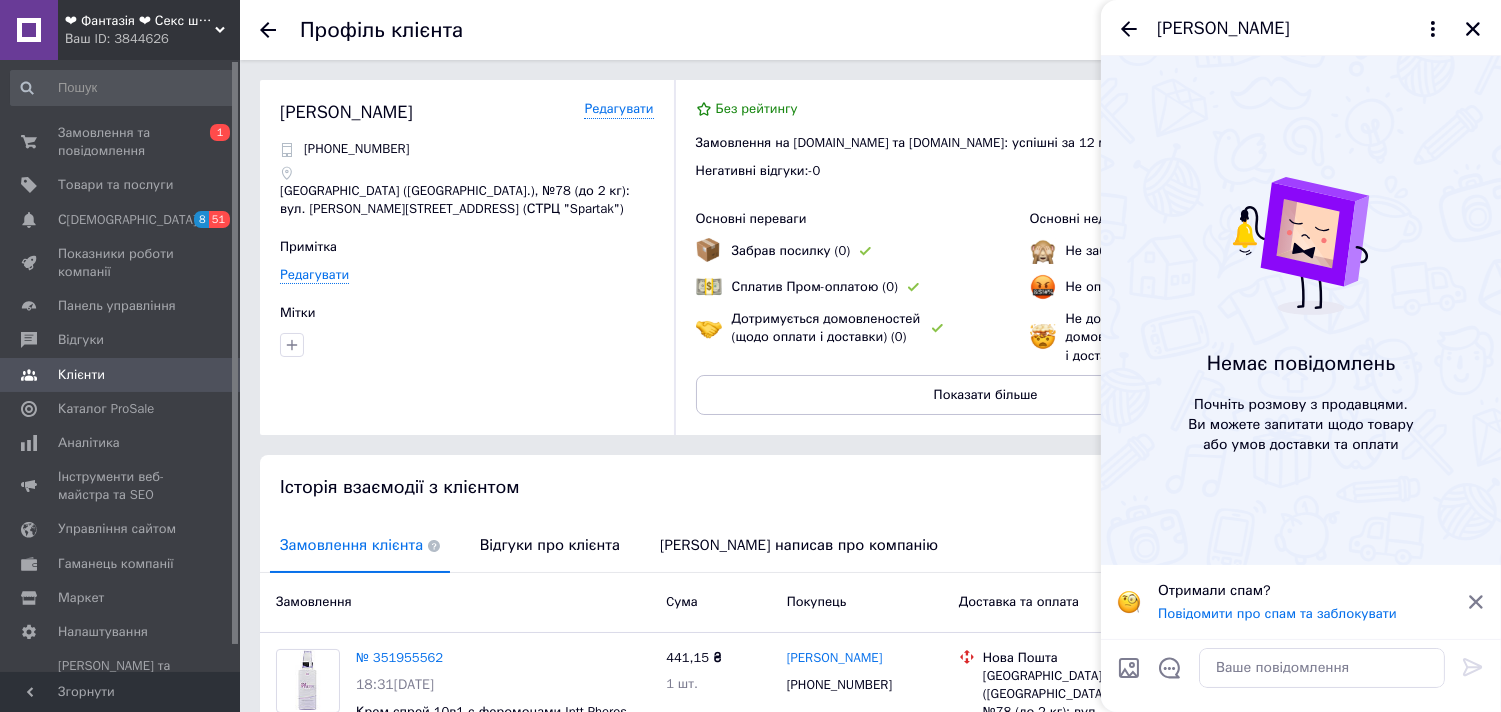 click 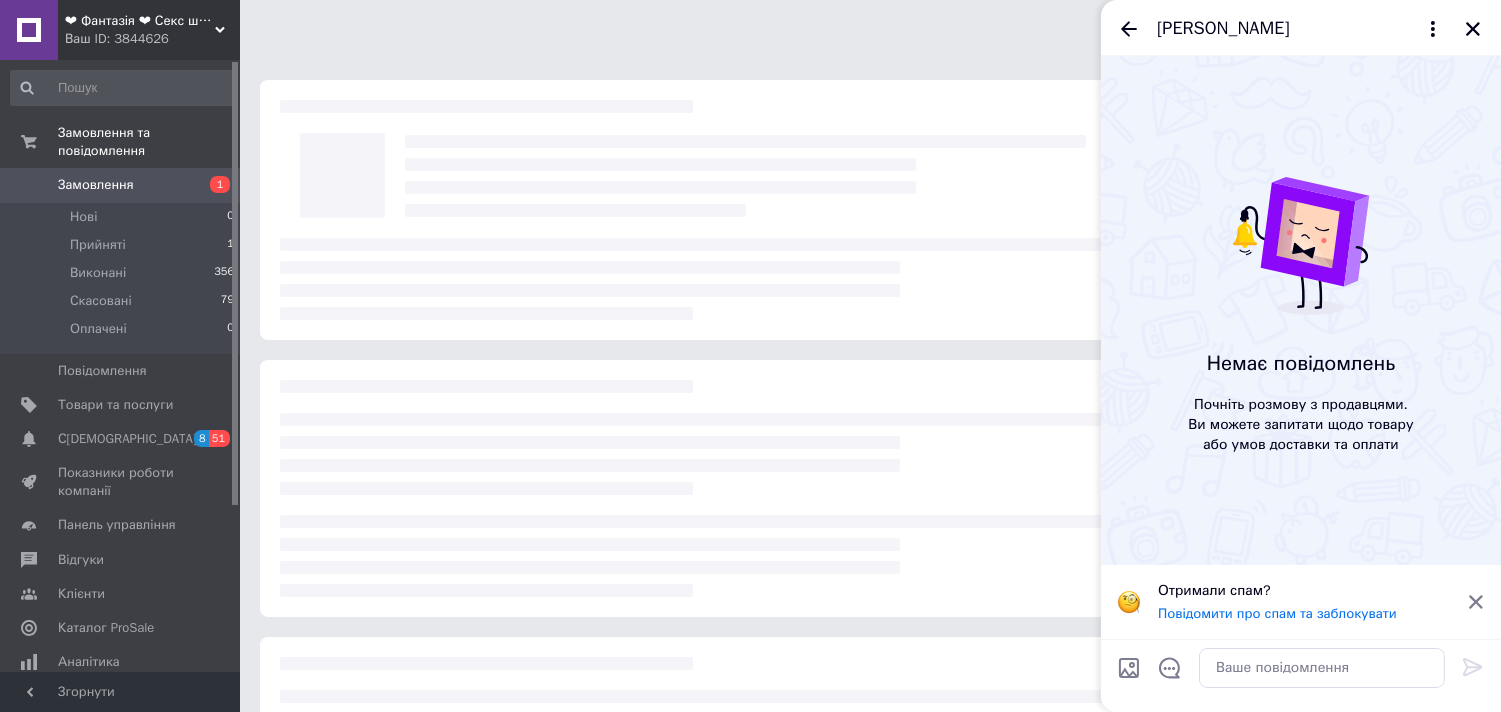 scroll, scrollTop: 167, scrollLeft: 0, axis: vertical 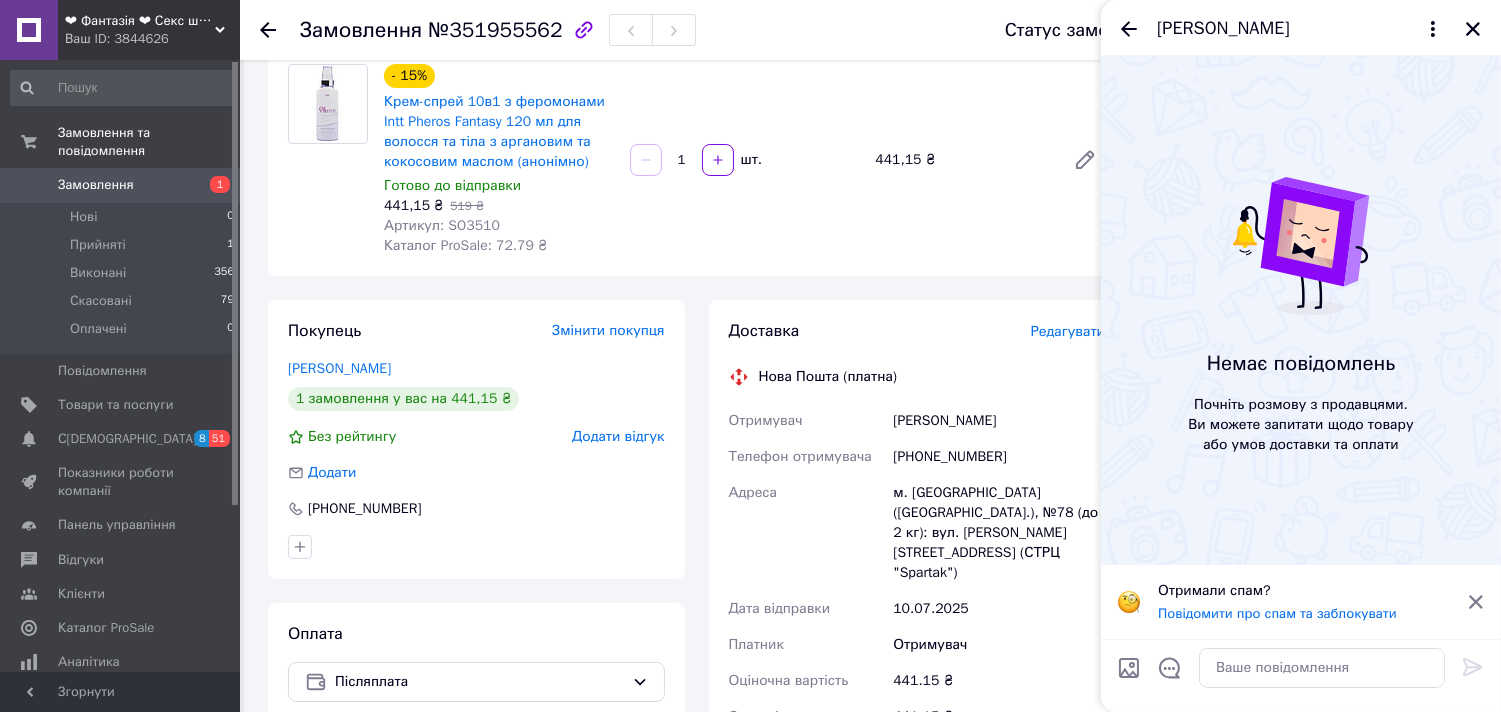 click 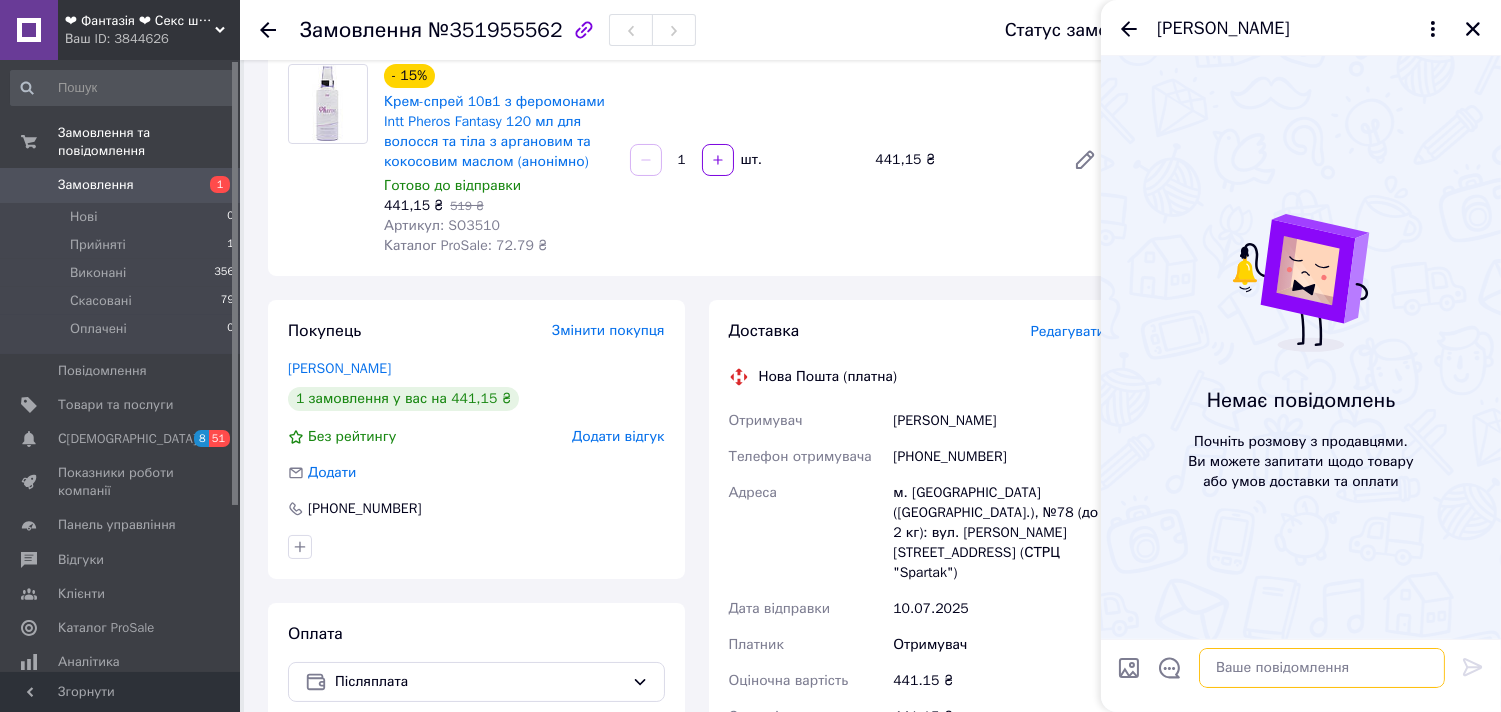 click at bounding box center (1322, 668) 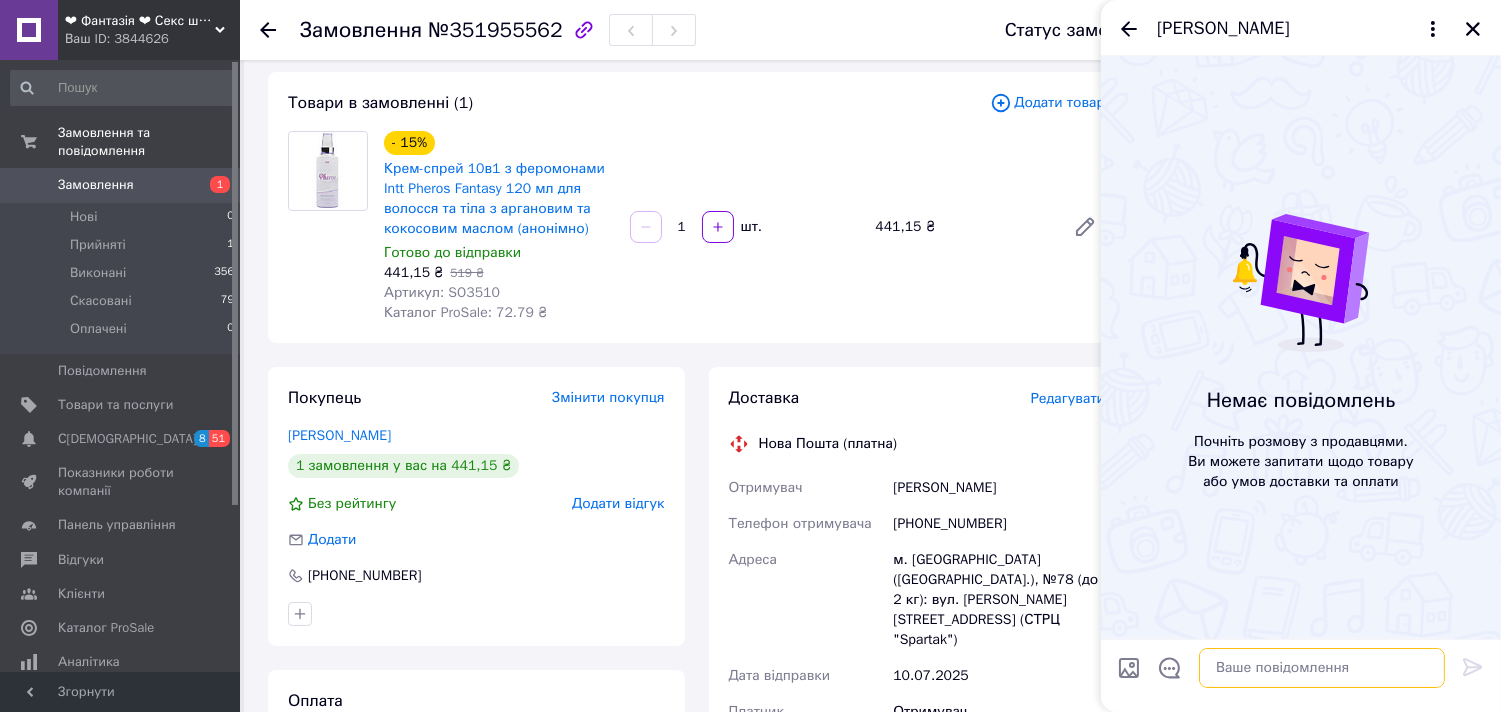 scroll, scrollTop: 0, scrollLeft: 0, axis: both 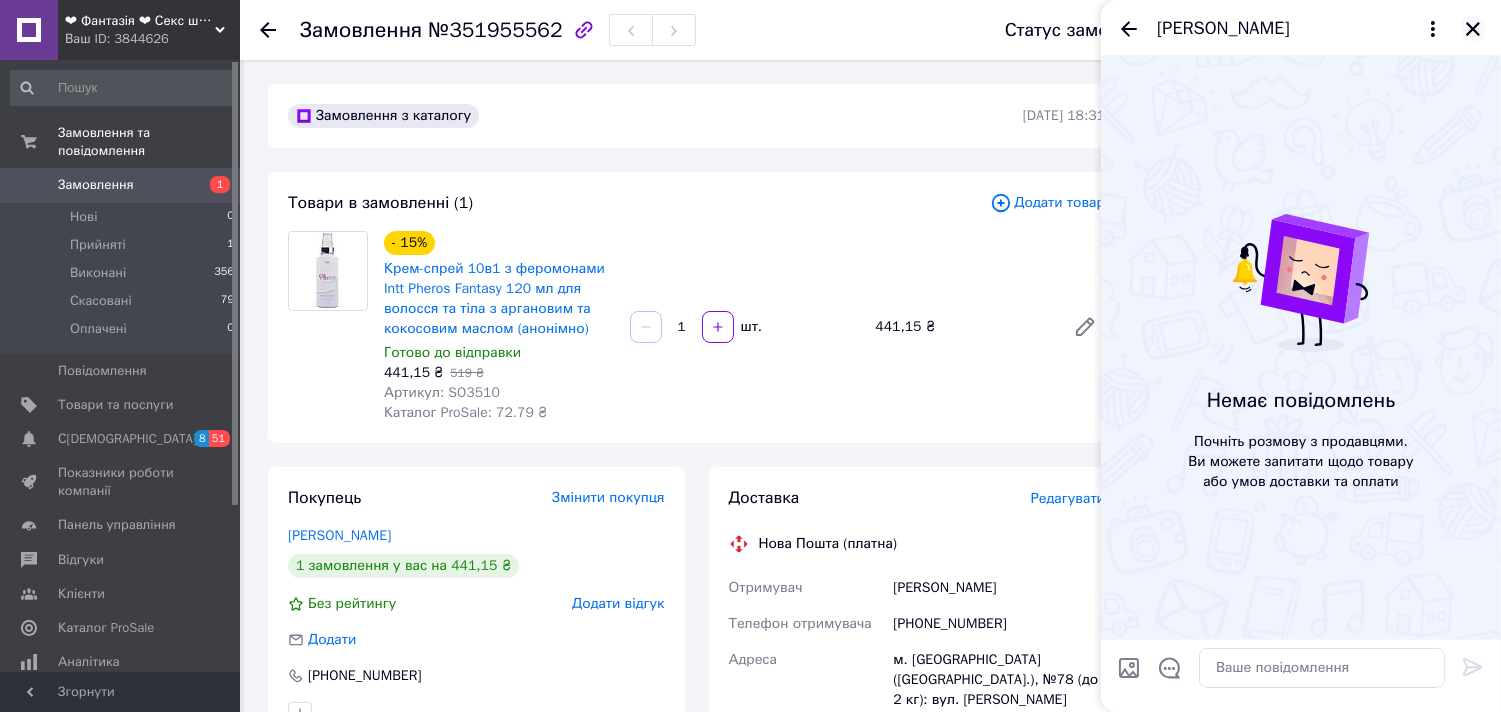 click 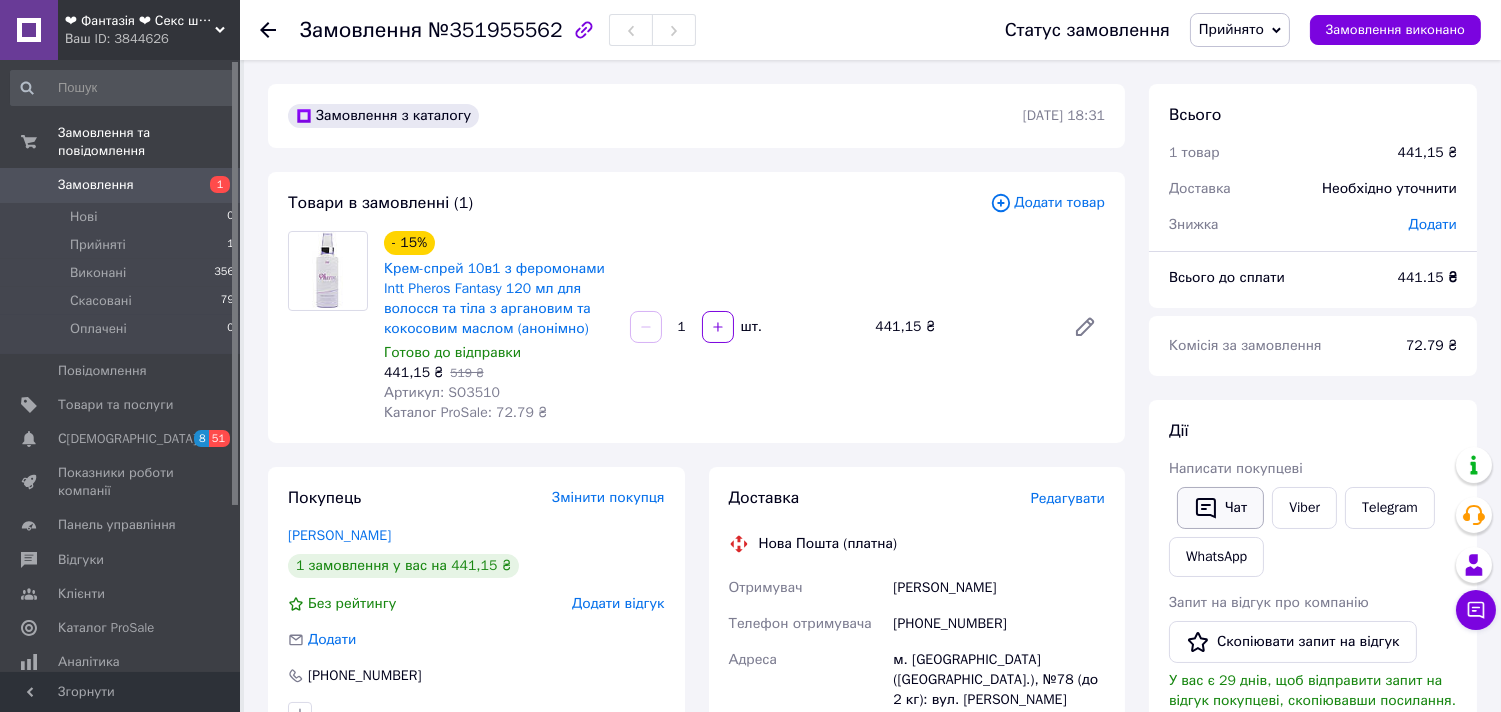 click on "Чат" at bounding box center (1220, 508) 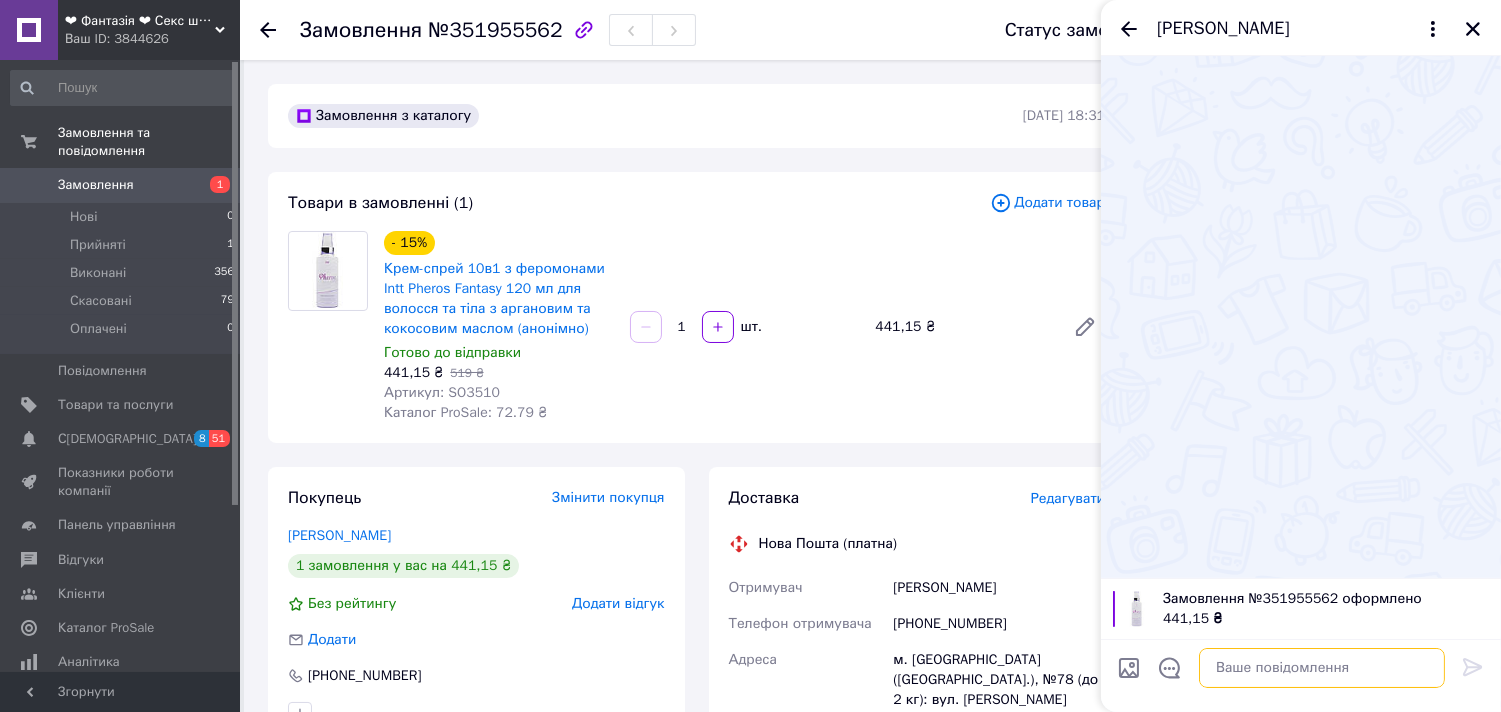 click at bounding box center [1322, 668] 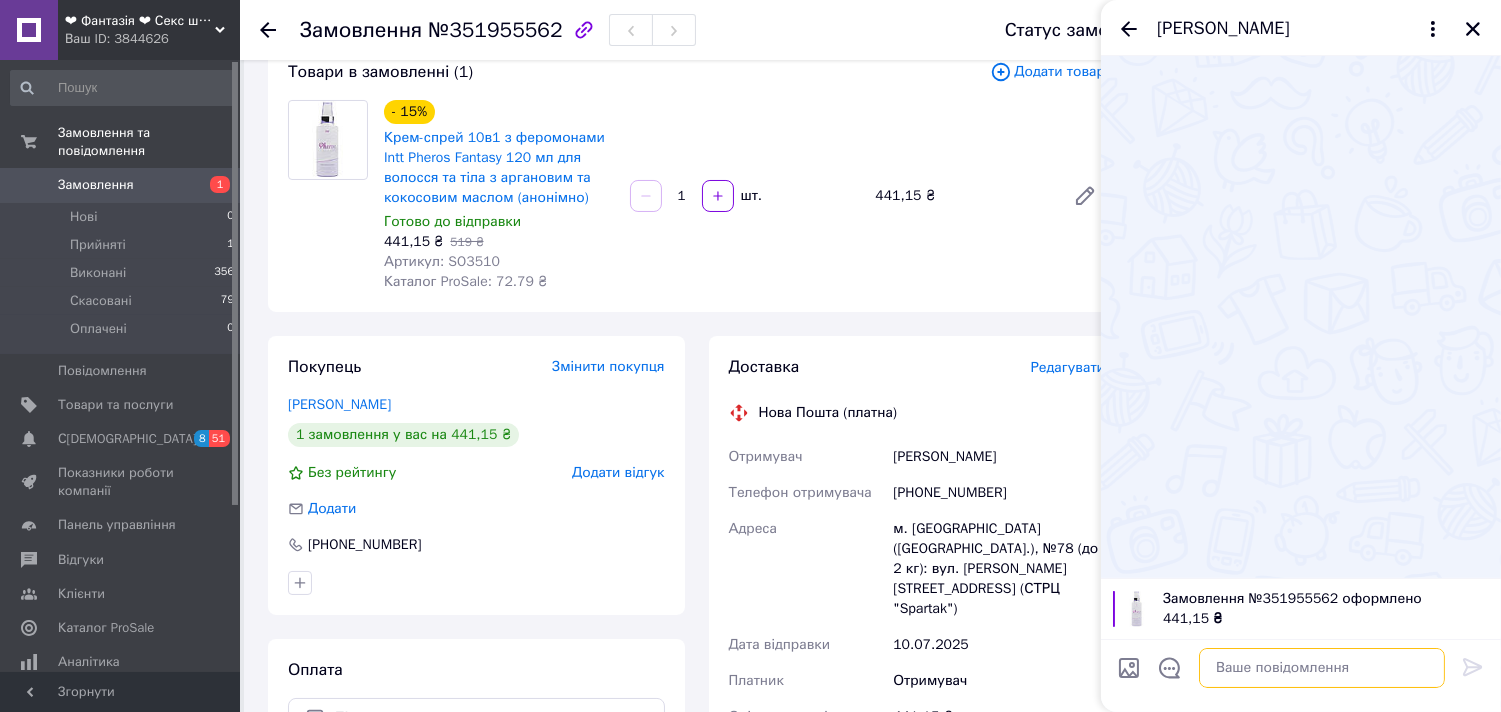 scroll, scrollTop: 0, scrollLeft: 0, axis: both 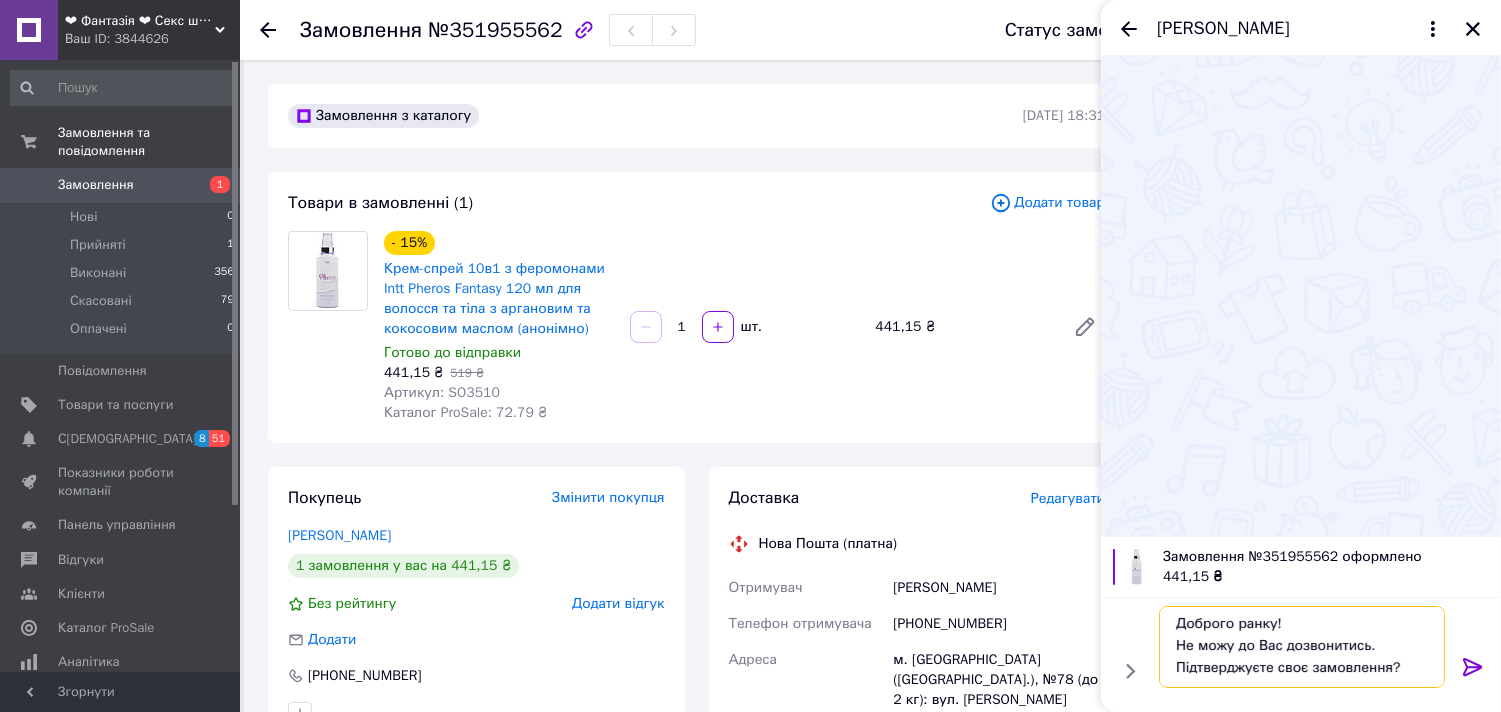 type on "Доброго ранку!
Не можу до Вас дозвонитись.
Підтверджуєте своє замовлення?" 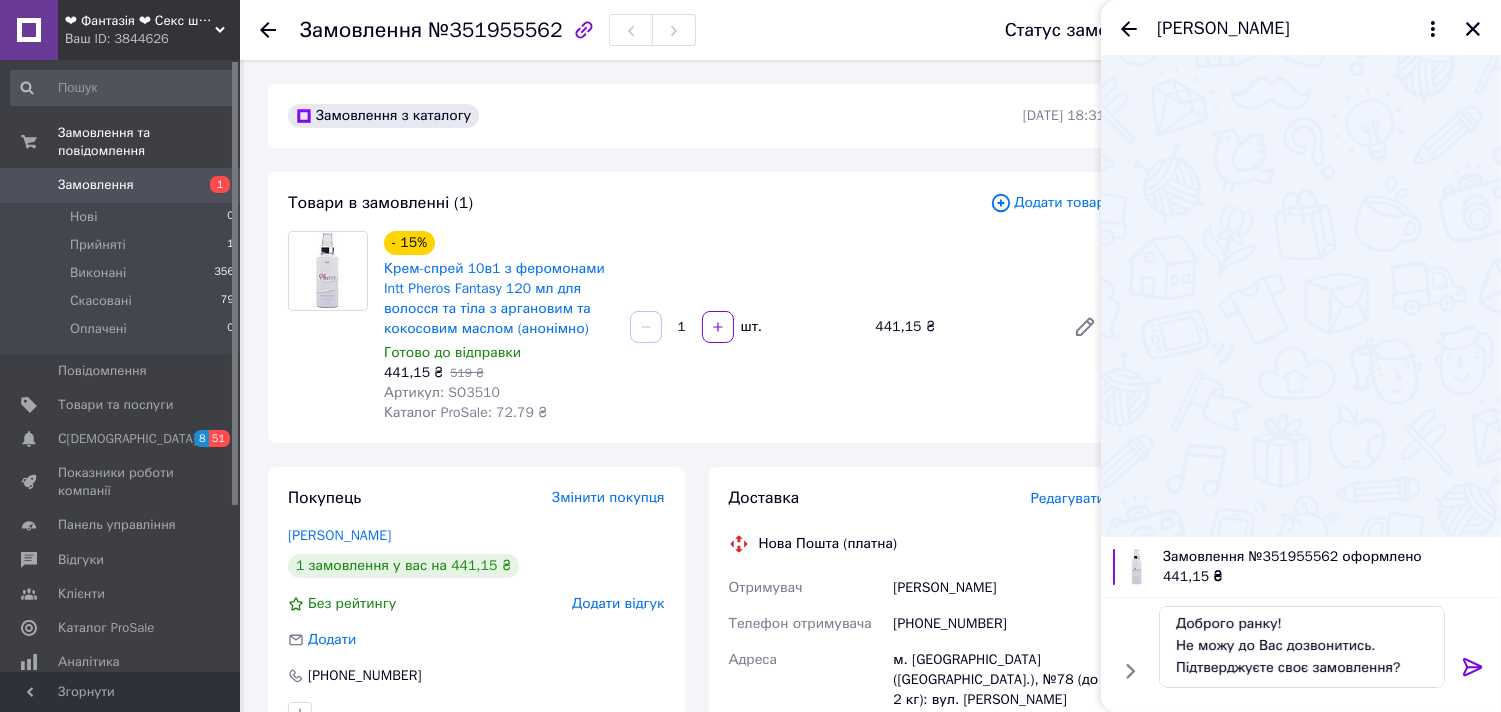 click 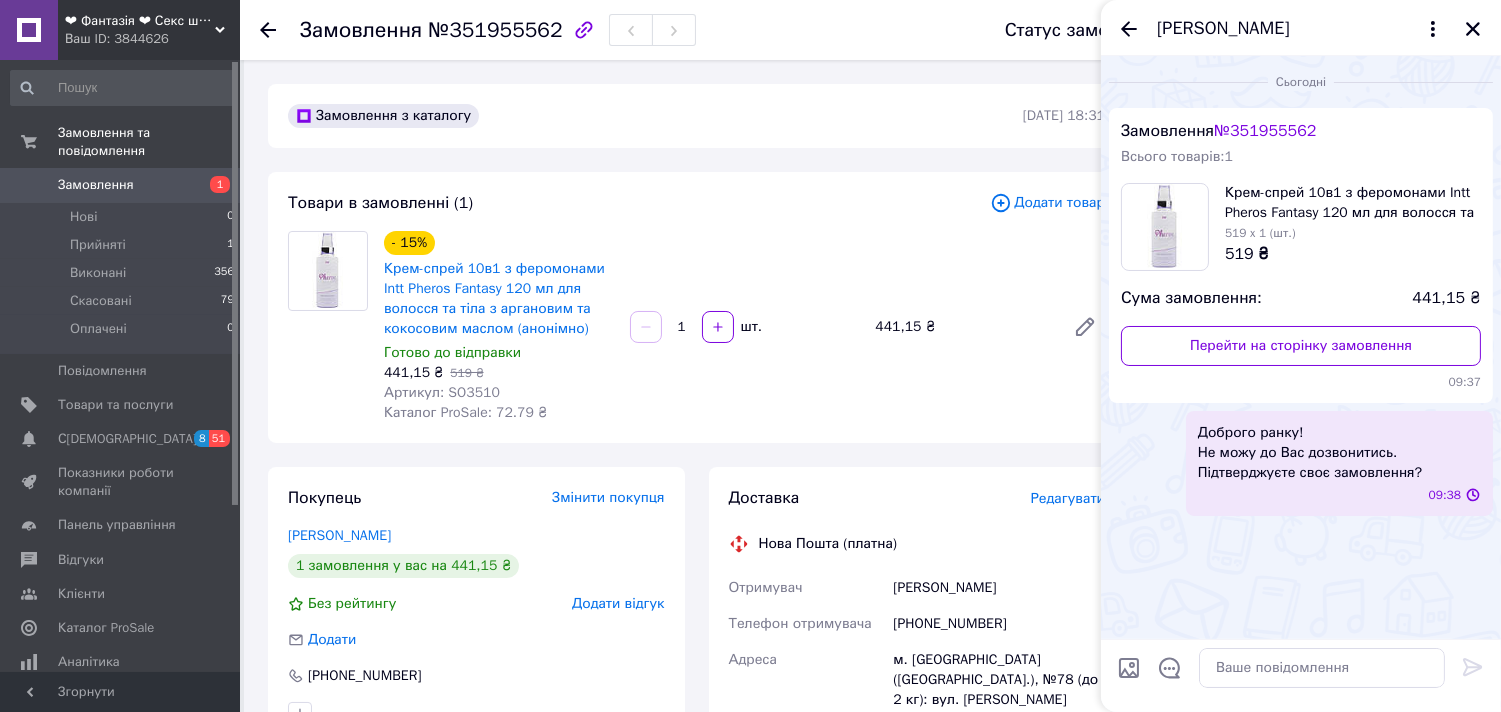 scroll, scrollTop: 0, scrollLeft: 0, axis: both 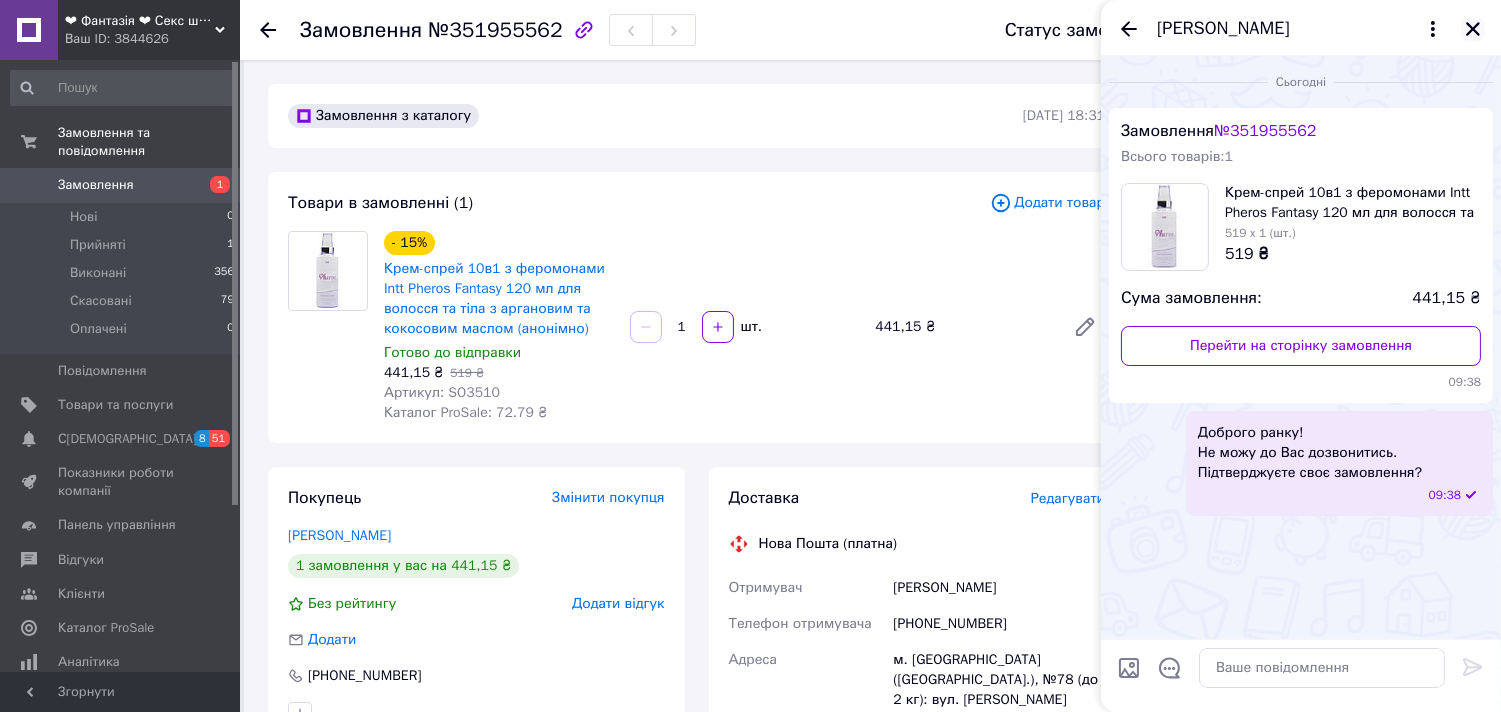 click 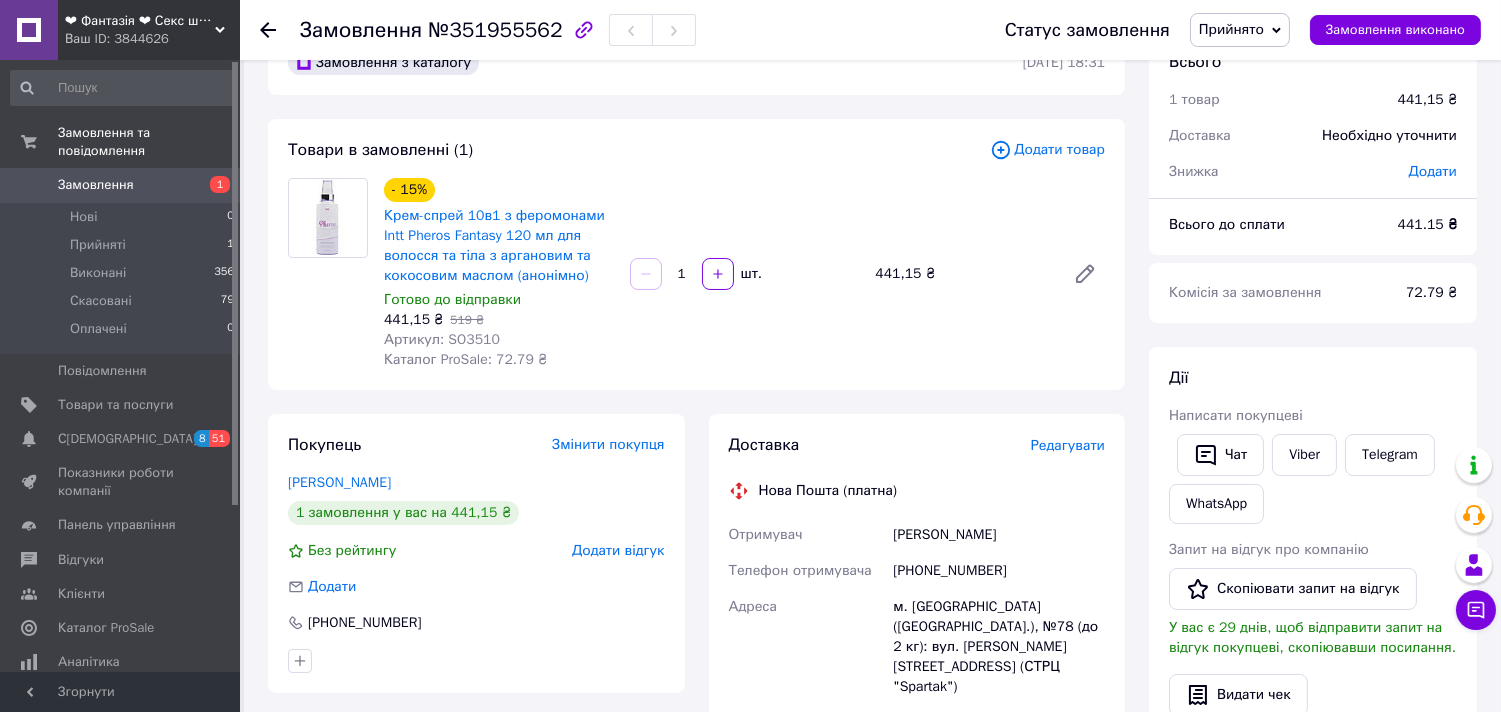 scroll, scrollTop: 0, scrollLeft: 0, axis: both 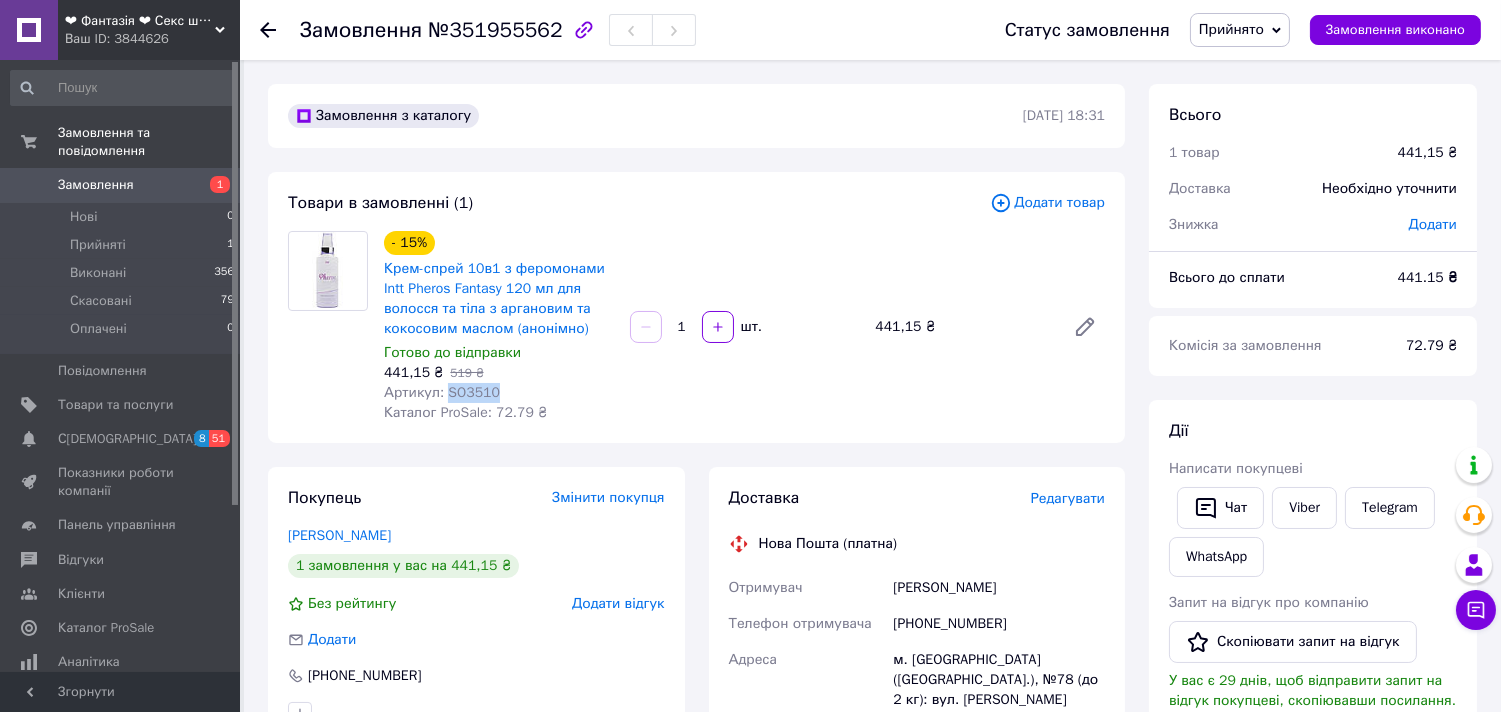 drag, startPoint x: 495, startPoint y: 384, endPoint x: 445, endPoint y: 384, distance: 50 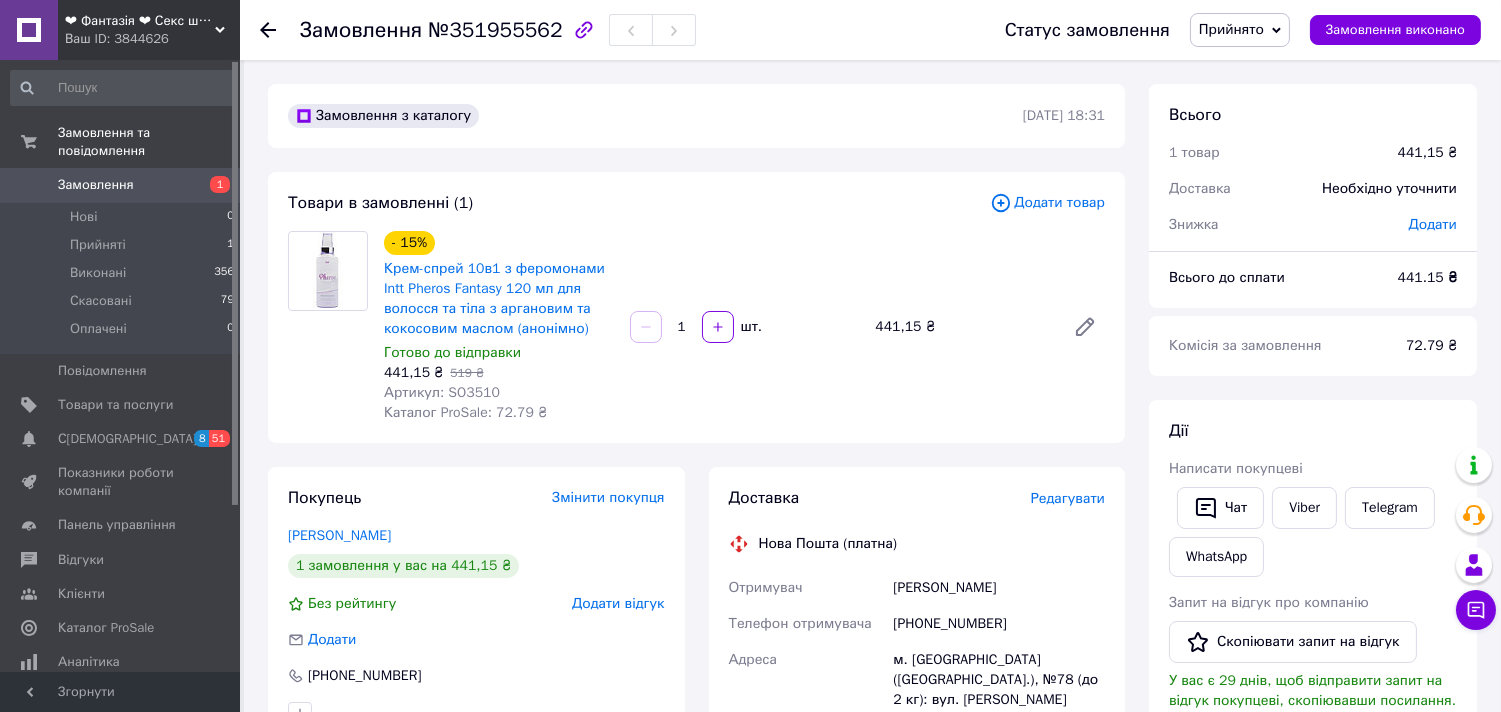 click 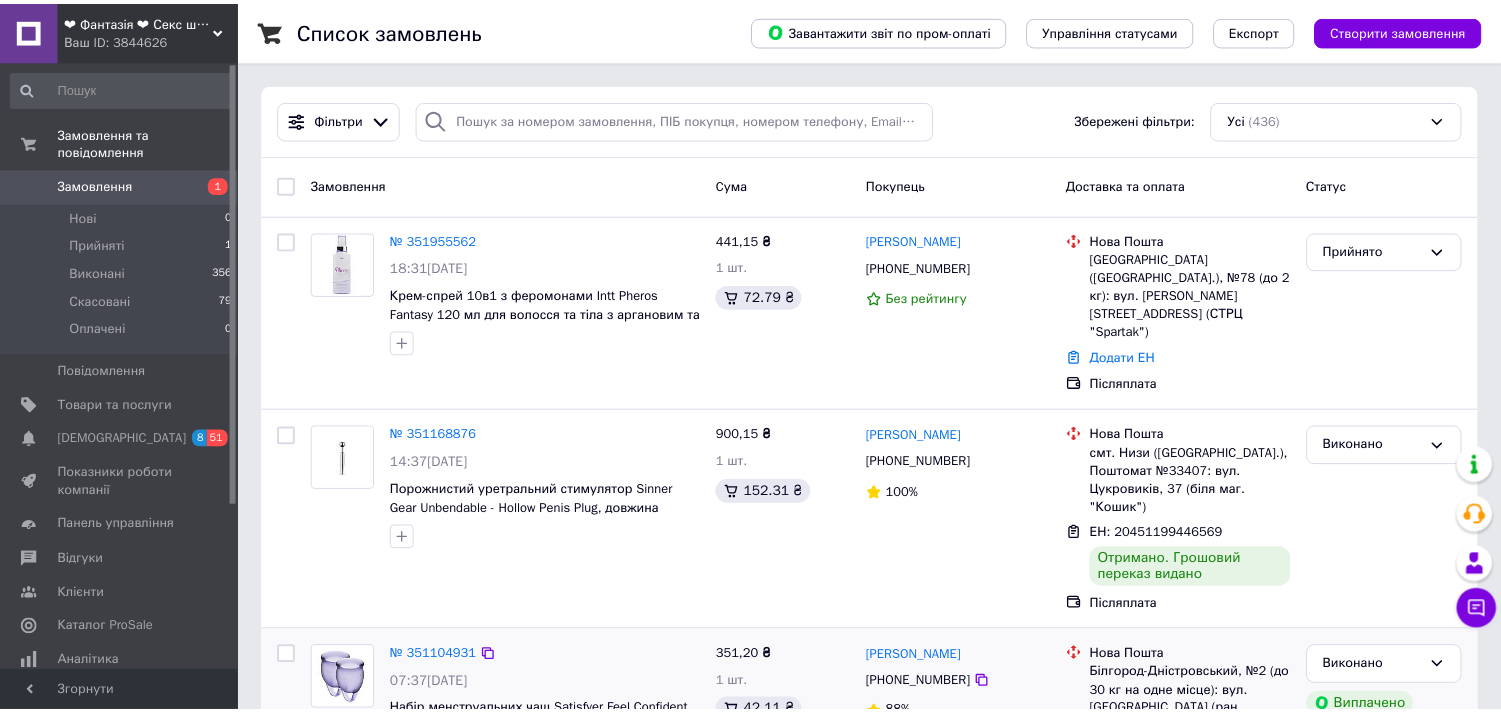 scroll, scrollTop: 0, scrollLeft: 0, axis: both 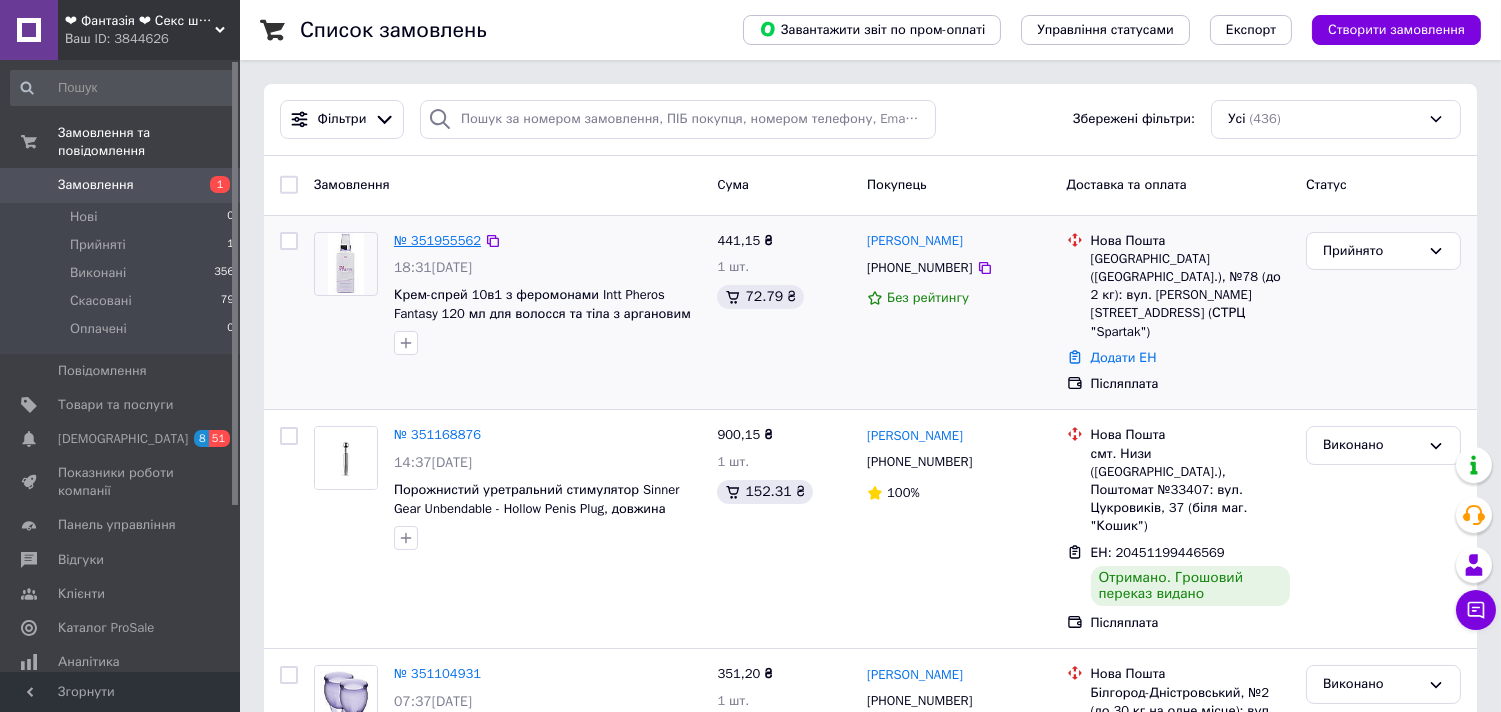 click on "№ 351955562" at bounding box center (437, 240) 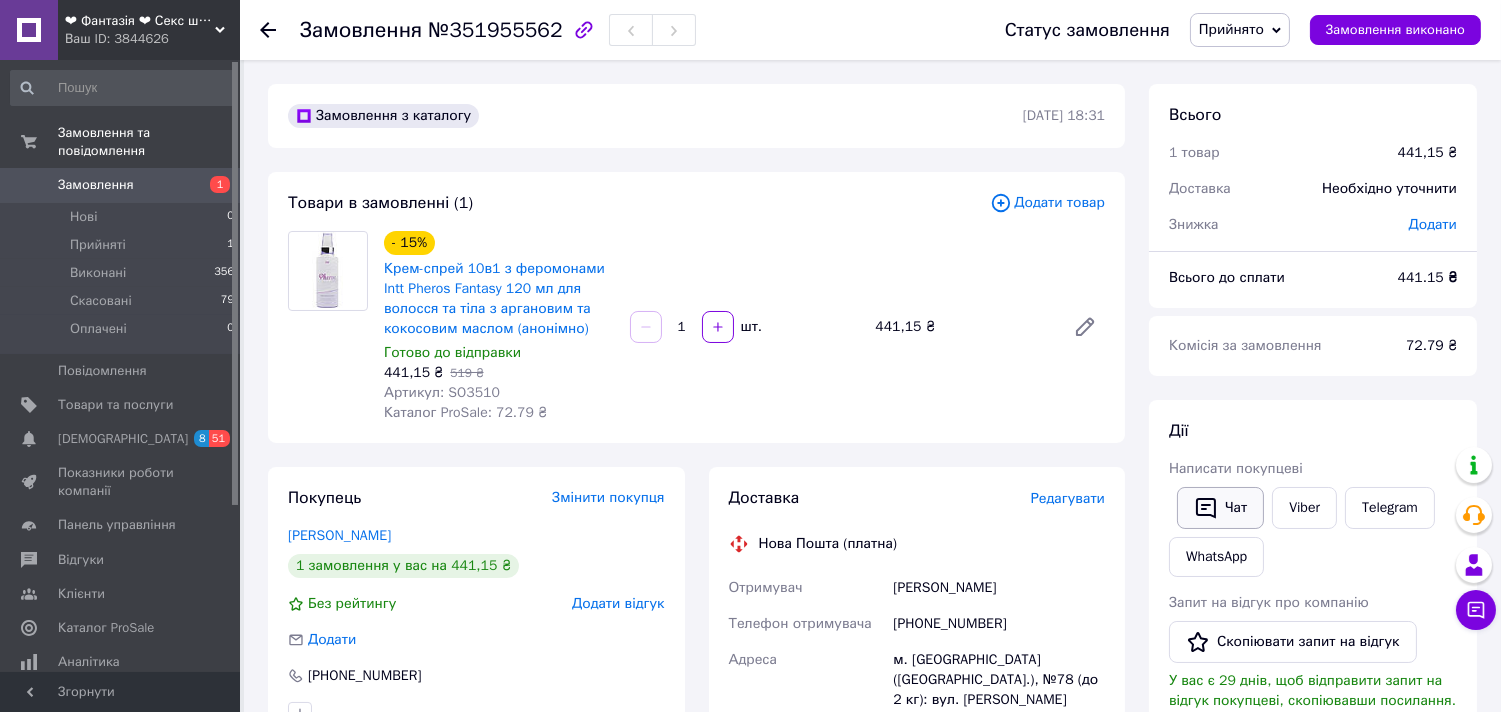 click on "Чат" at bounding box center [1220, 508] 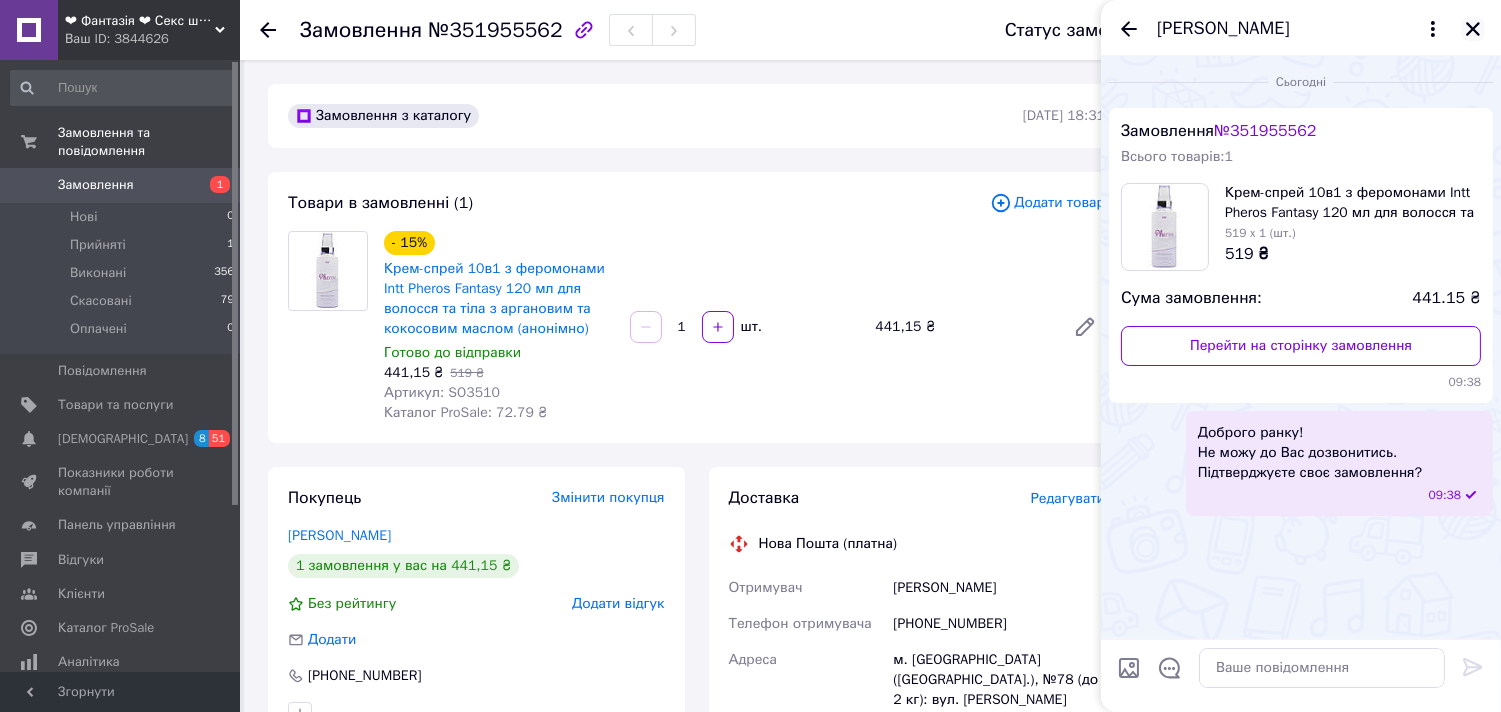 click 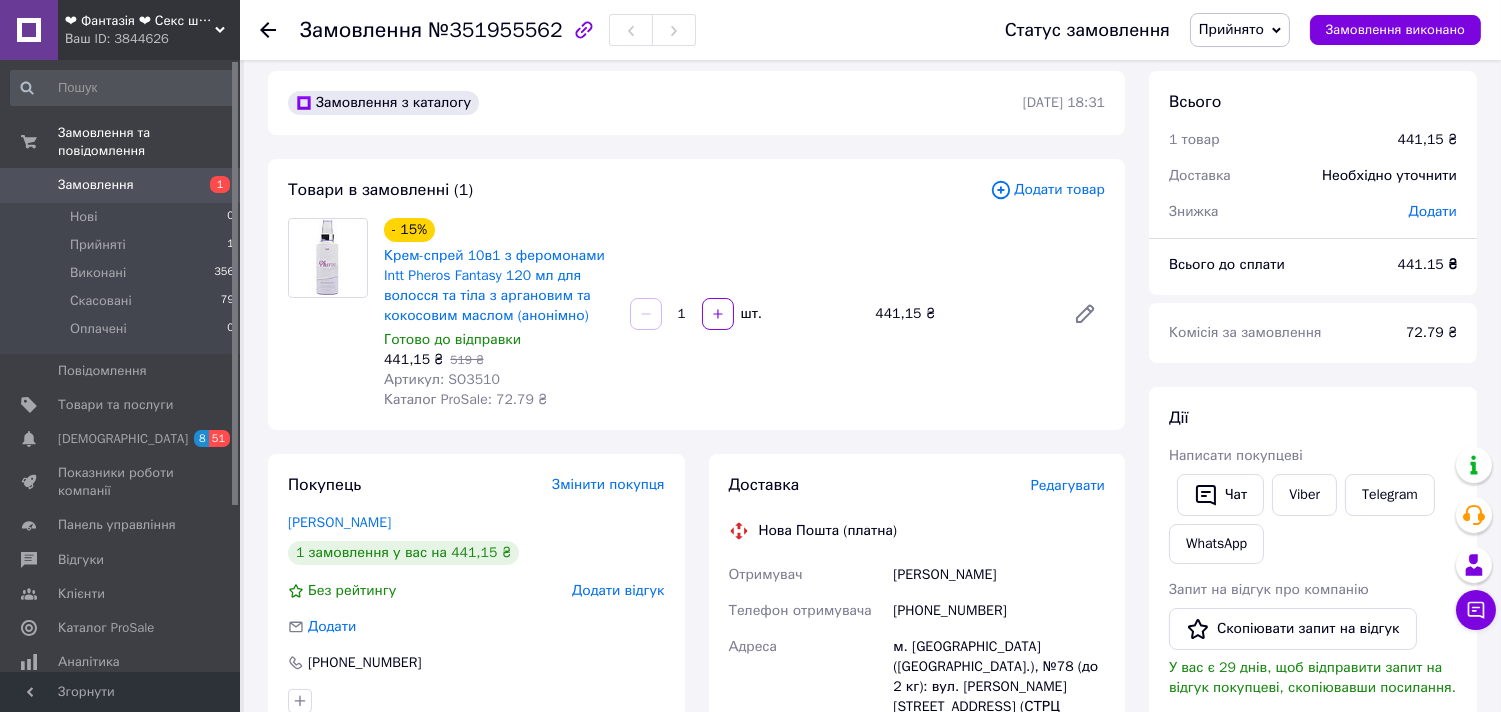 scroll, scrollTop: 0, scrollLeft: 0, axis: both 